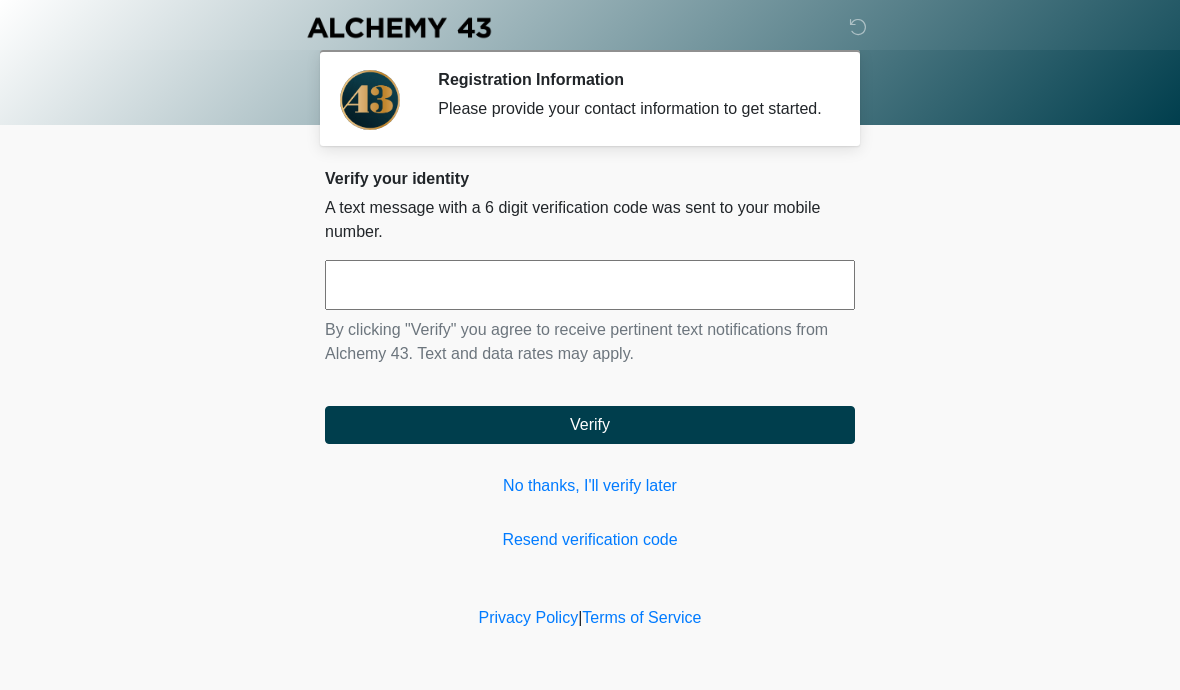scroll, scrollTop: 0, scrollLeft: 0, axis: both 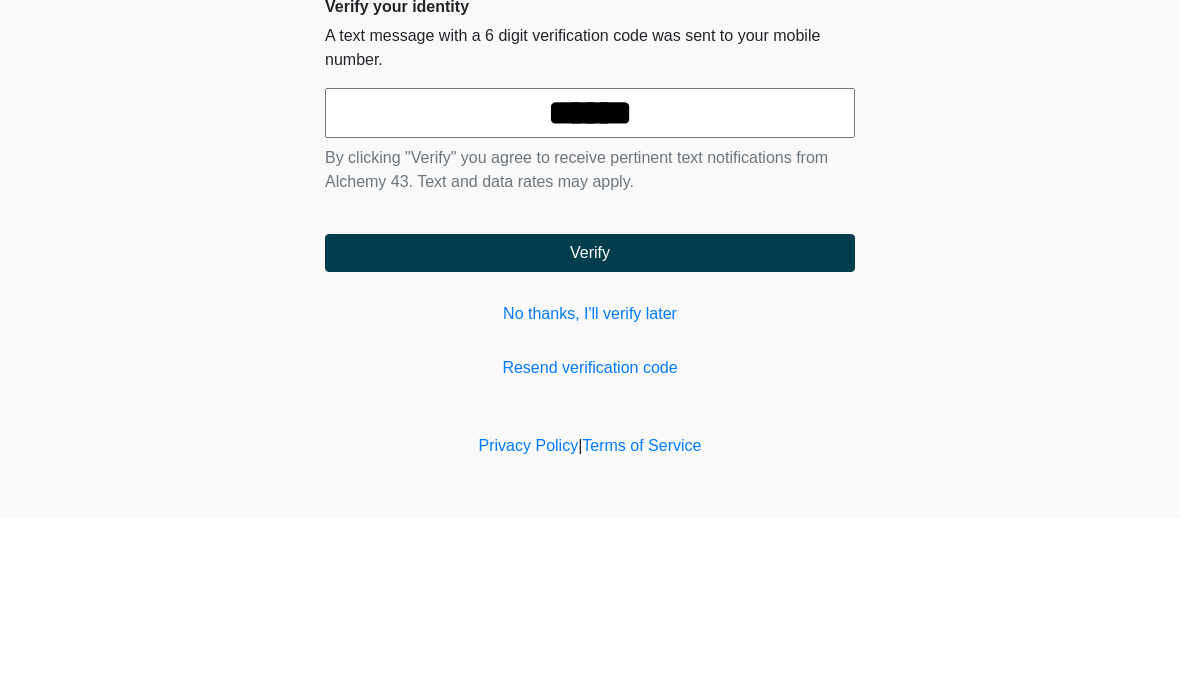 type on "******" 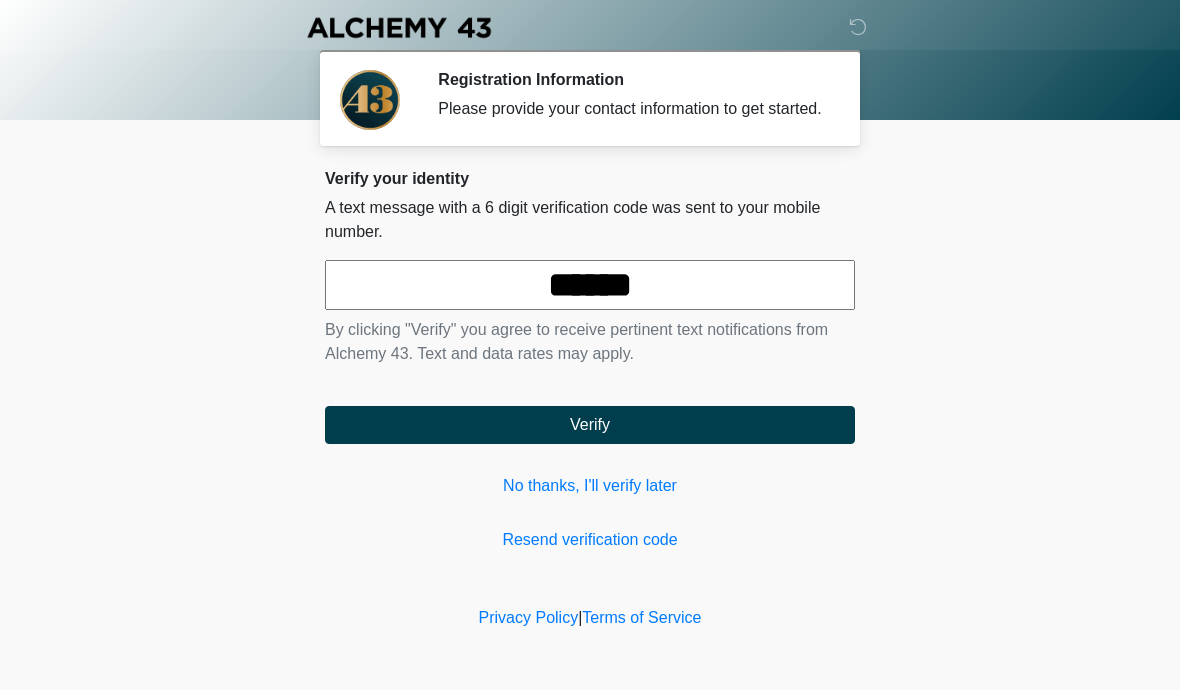 click on "Verify" at bounding box center (590, 425) 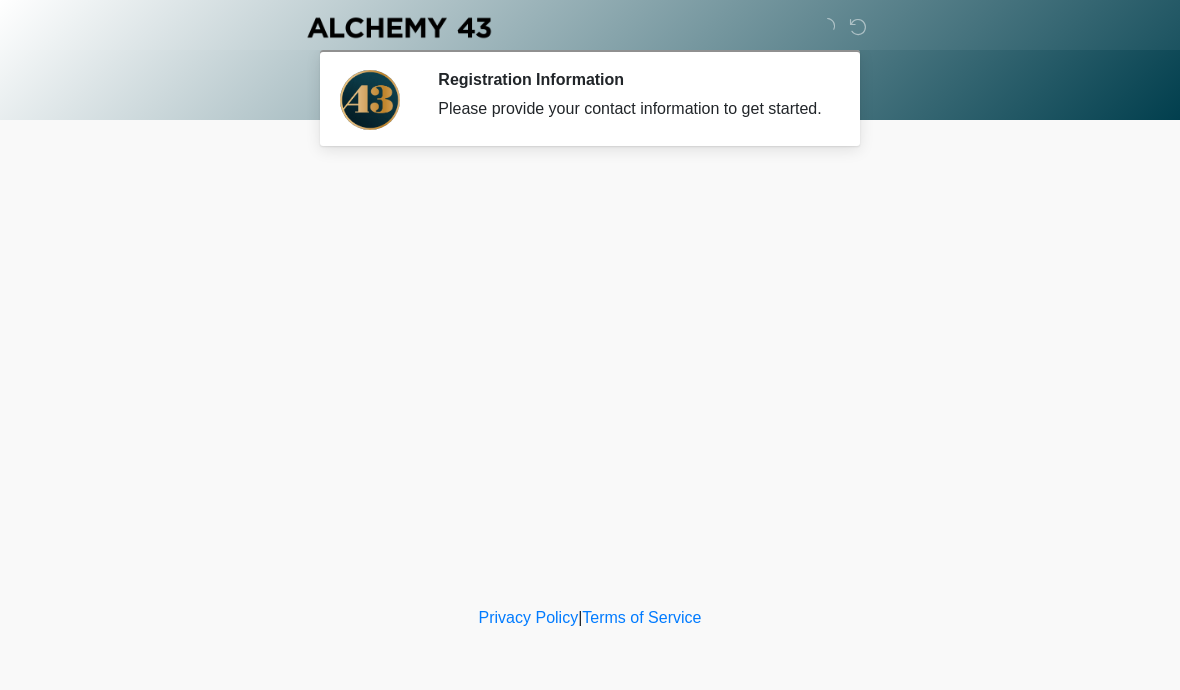 scroll, scrollTop: 0, scrollLeft: 0, axis: both 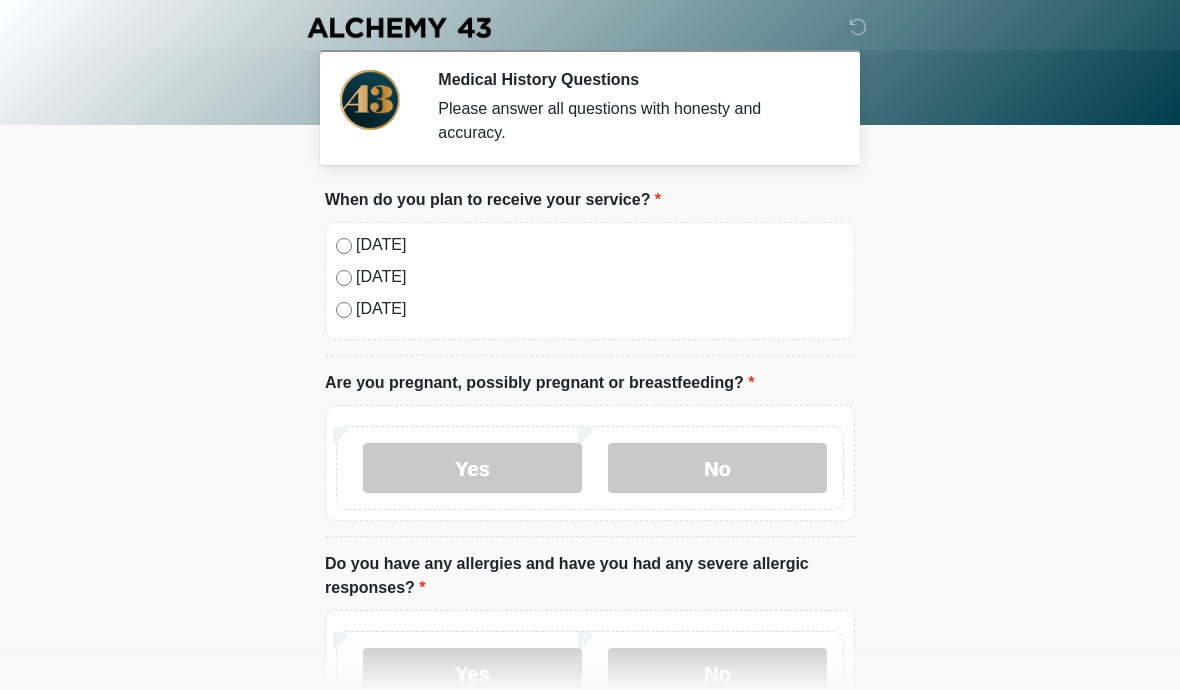 click on "[DATE]" at bounding box center [600, 245] 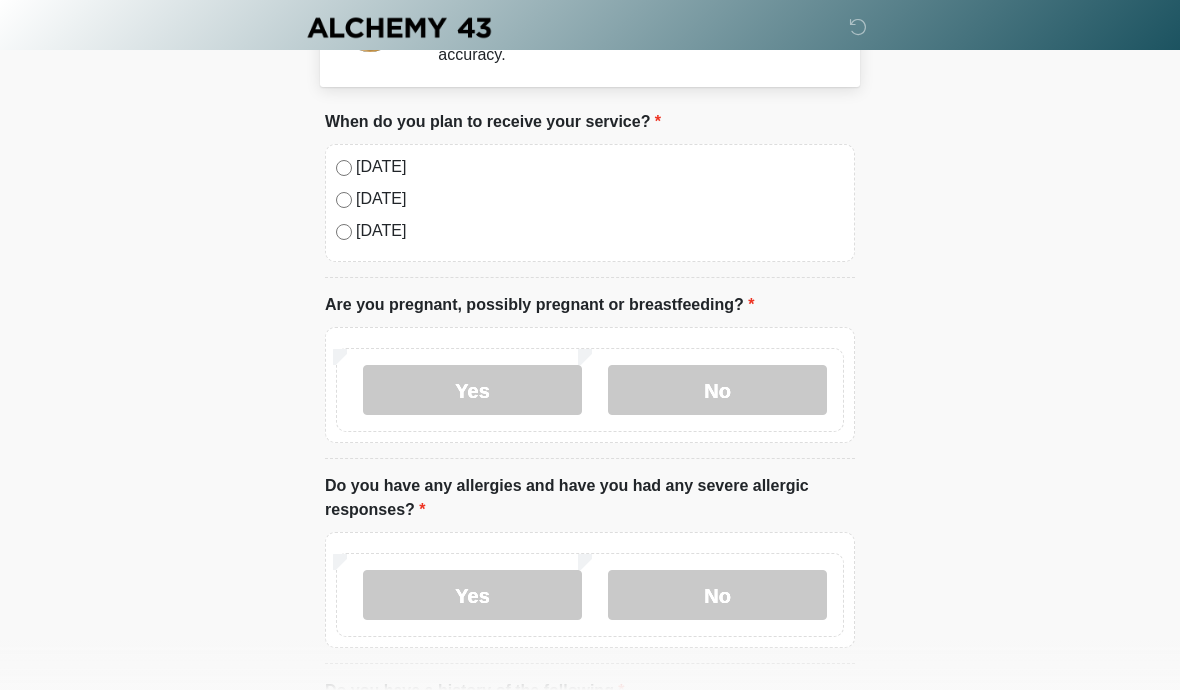 scroll, scrollTop: 104, scrollLeft: 0, axis: vertical 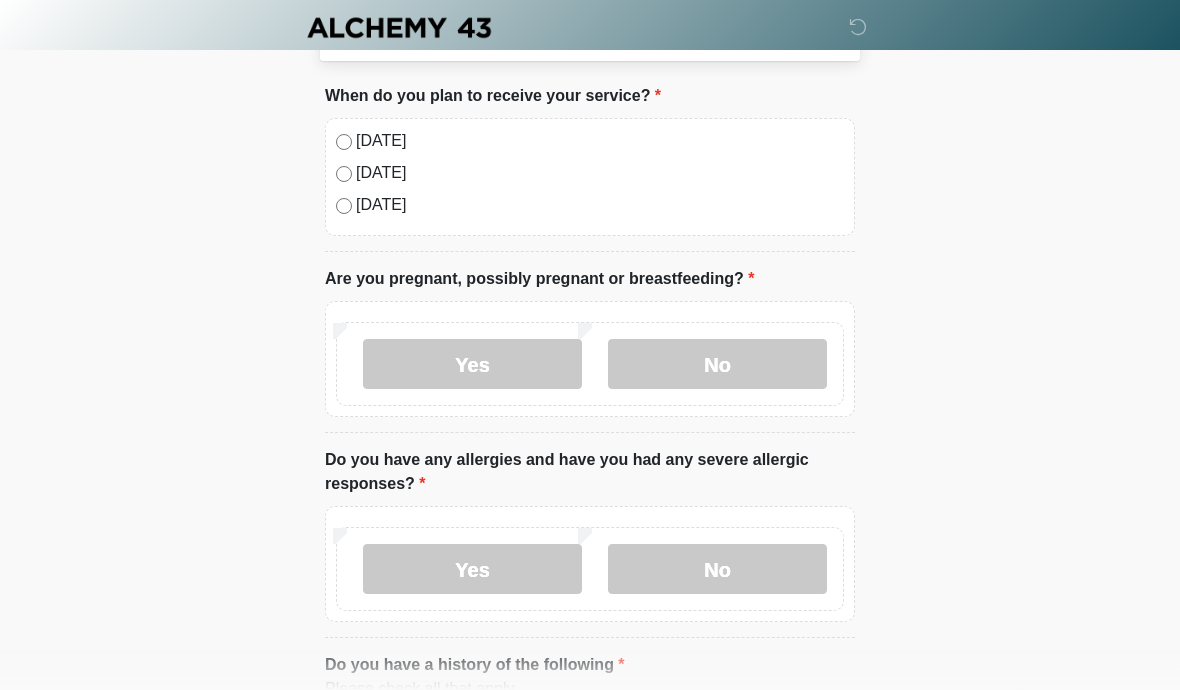 click on "No" at bounding box center (717, 569) 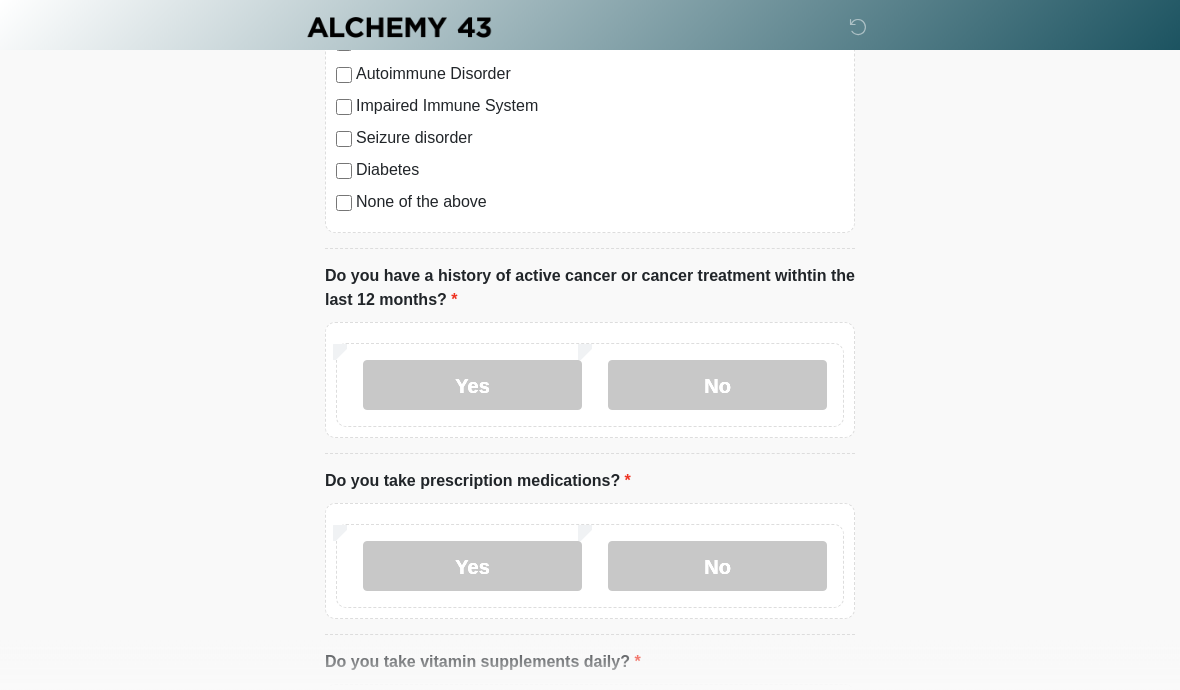 scroll, scrollTop: 1021, scrollLeft: 0, axis: vertical 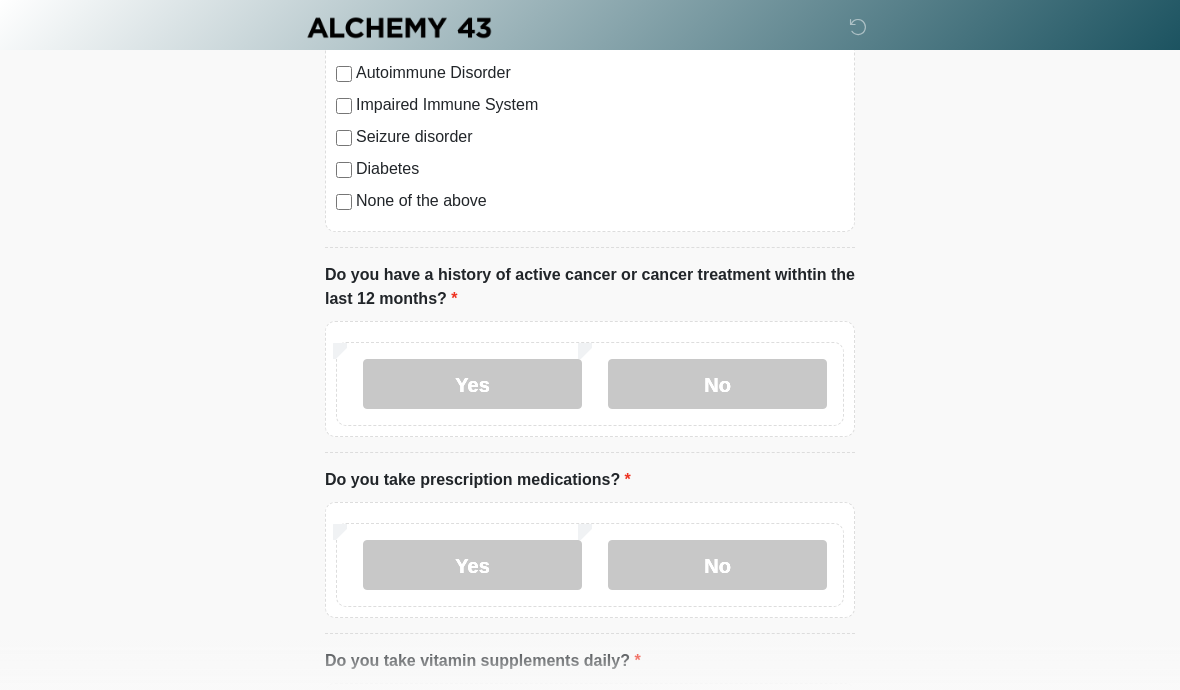 click on "No" at bounding box center (717, 384) 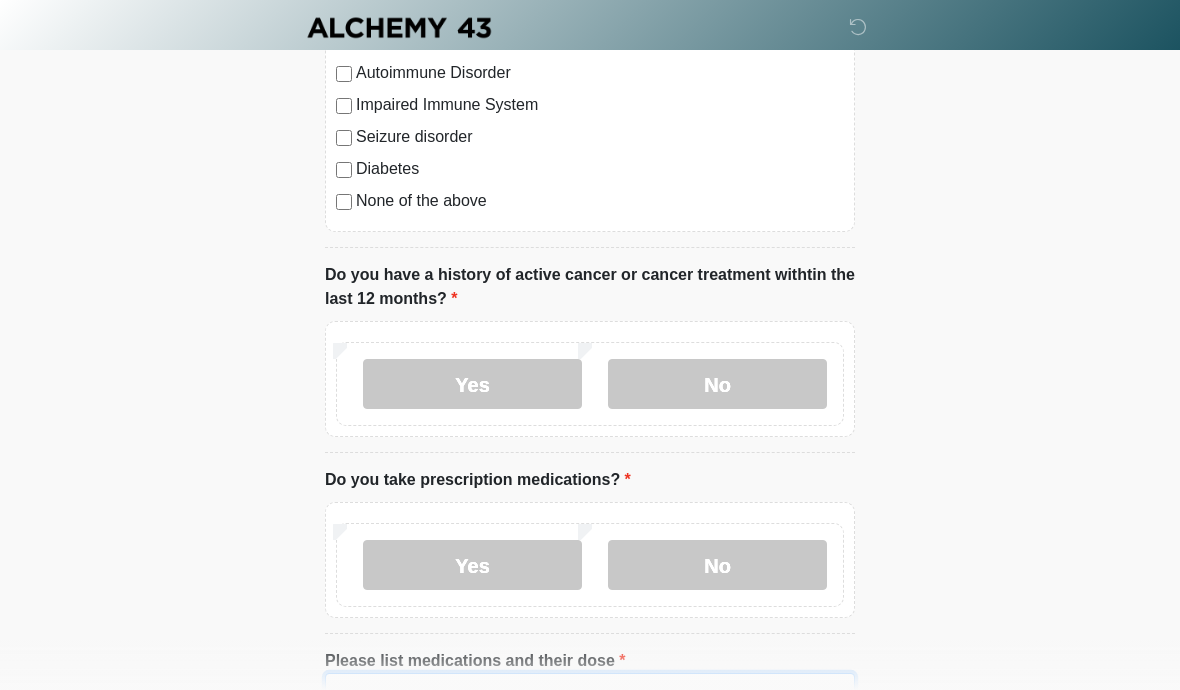 click on "Please list medications and their dose" at bounding box center [590, 716] 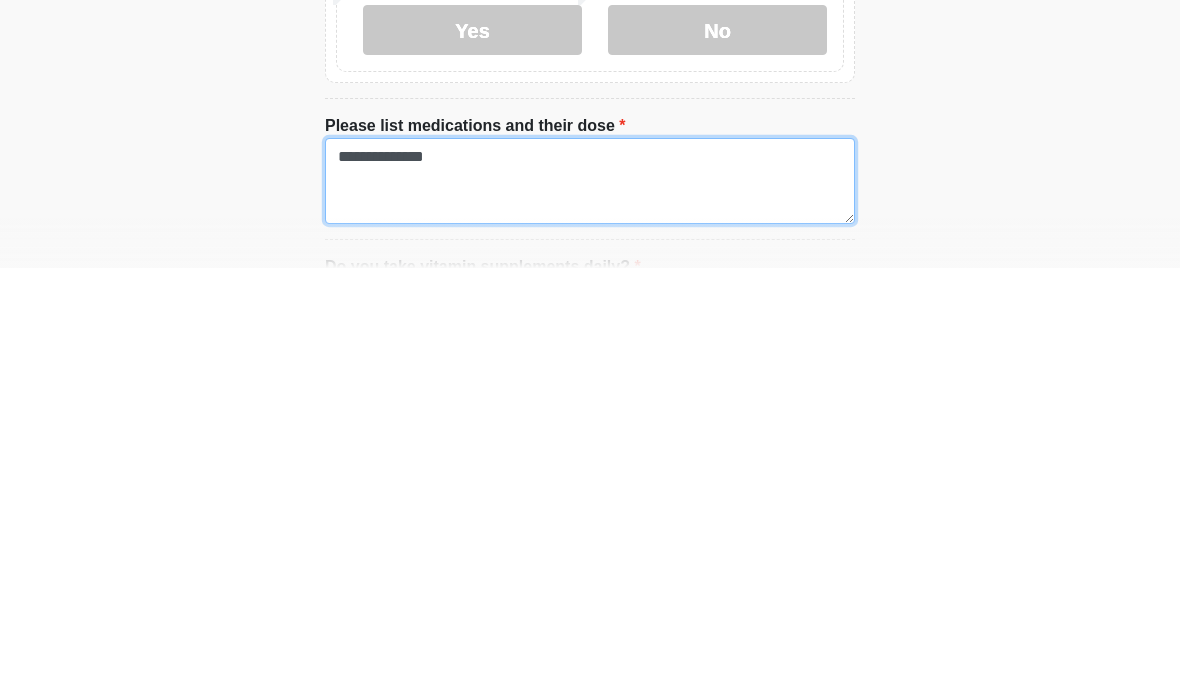 click on "**********" at bounding box center [590, 603] 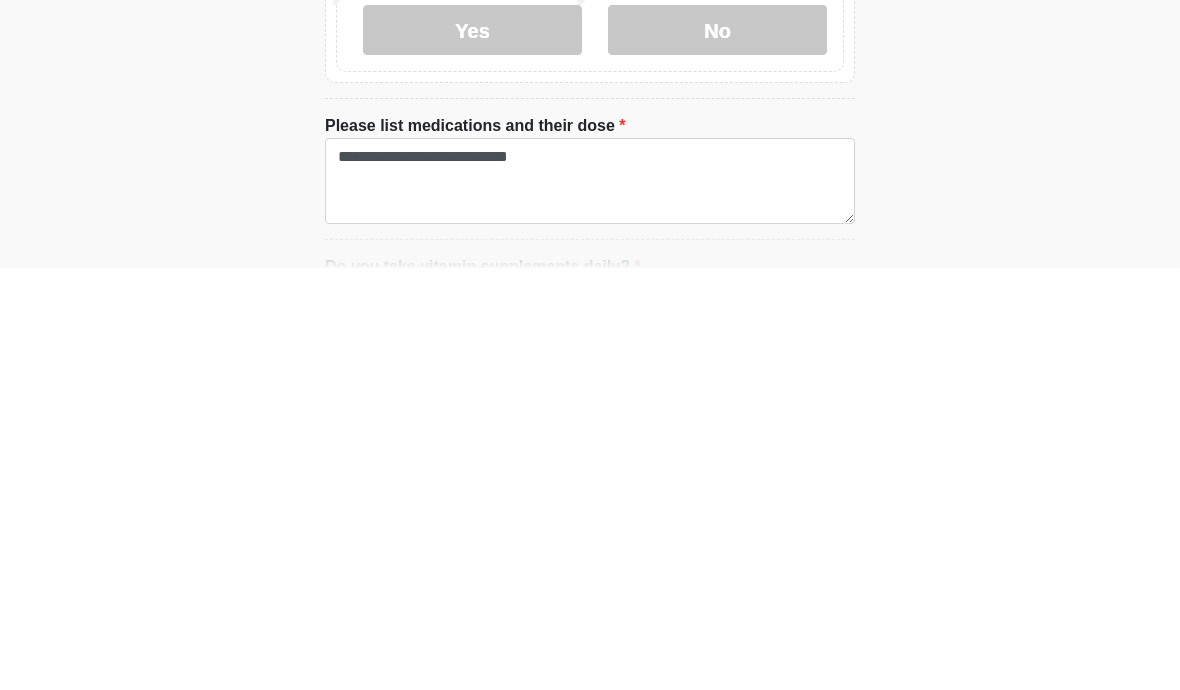click on "‎ ‎ ‎ ‎
Medical History Questions
Please answer all questions with honesty and accuracy.
Please connect to Wi-Fi now   Provide us with your contact info  Answer some questions about your medical history  Complete a video call with one of our providers
This is the beginning of your virtual Good Faith Exam.  This step is necessary to provide official medical clearance and documentation for your upcoming treatment(s).   To begin, press the continue button below and answer all questions with honesty.
Continue
Connection Disclaimer
Please be sure your device is connected to a Wi-Fi Network for quicker service.
Continue" at bounding box center [590, -789] 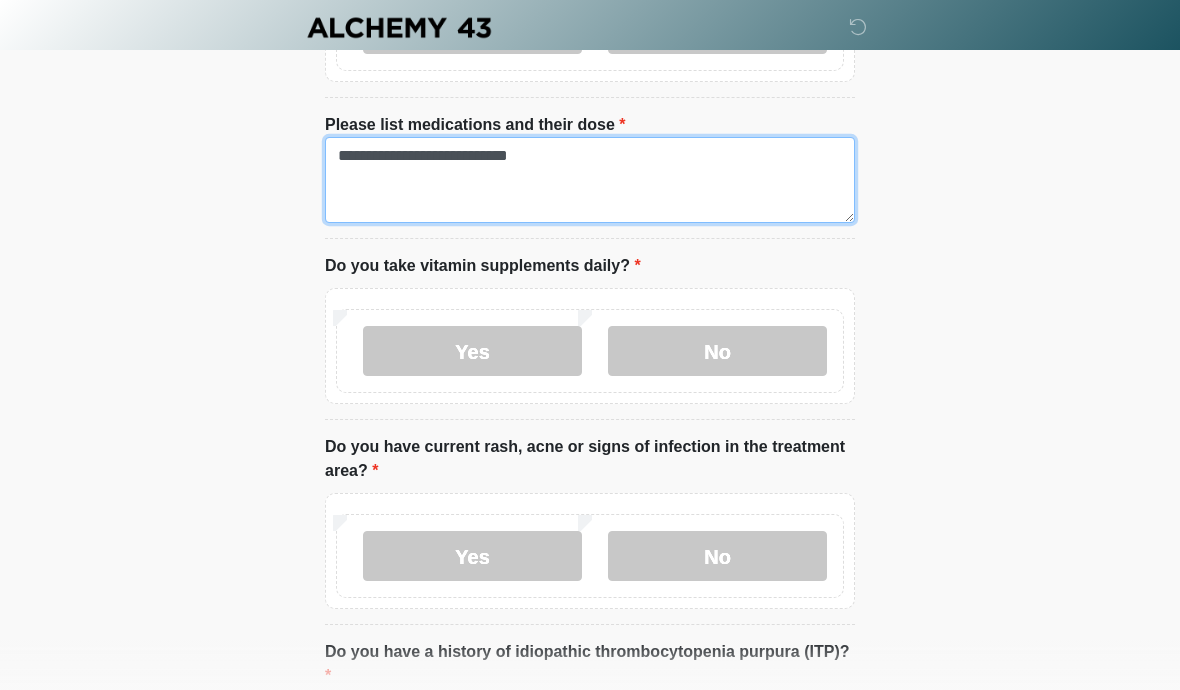 click on "**********" at bounding box center (590, 180) 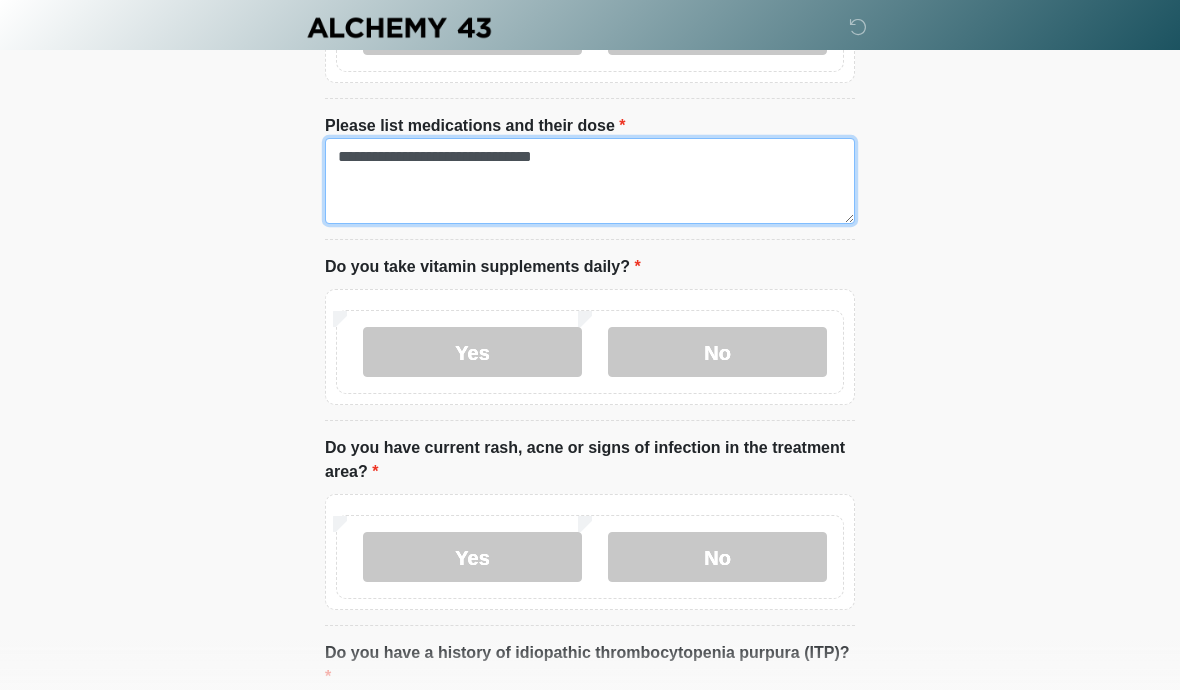 click on "**********" at bounding box center (590, 181) 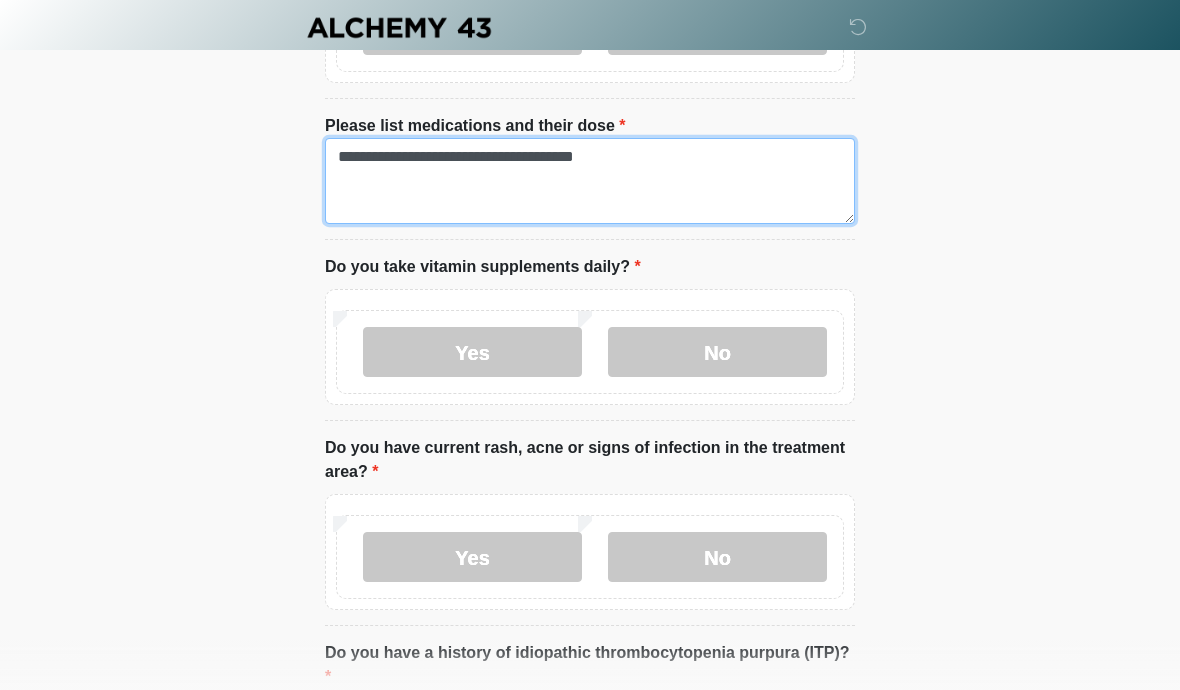 click on "**********" at bounding box center (590, 181) 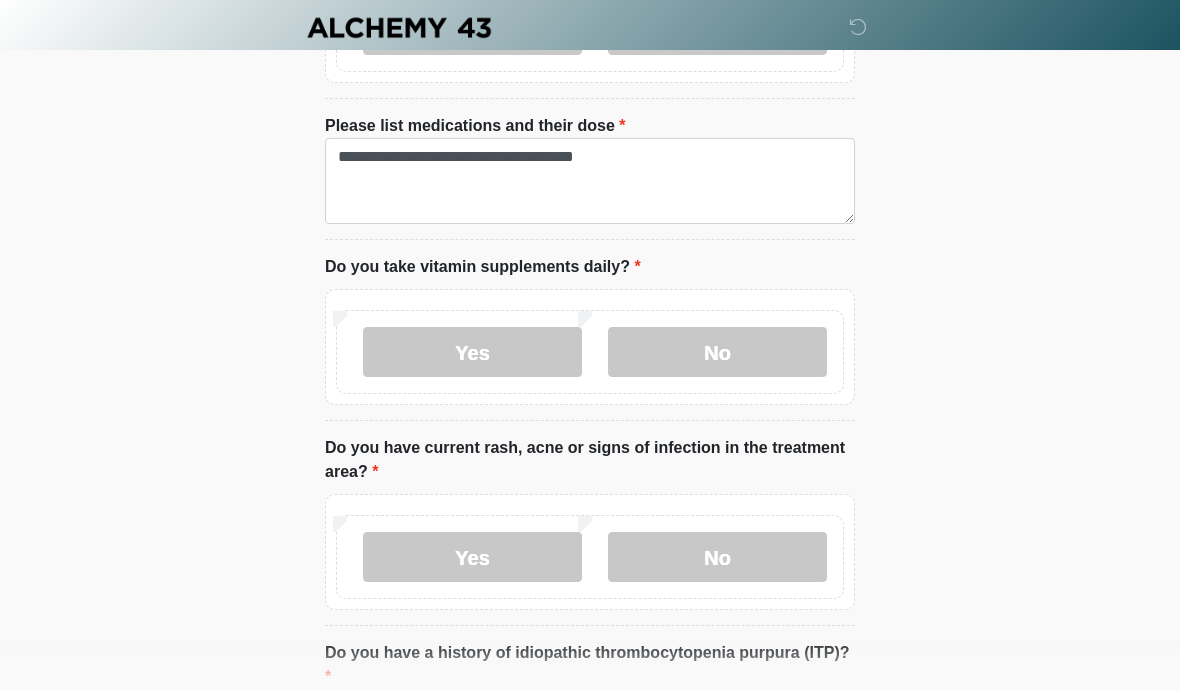 click on "‎ ‎ ‎ ‎
Medical History Questions
Please answer all questions with honesty and accuracy.
Please connect to Wi-Fi now   Provide us with your contact info  Answer some questions about your medical history  Complete a video call with one of our providers
This is the beginning of your virtual Good Faith Exam.  This step is necessary to provide official medical clearance and documentation for your upcoming treatment(s).   To begin, press the continue button below and answer all questions with honesty.
Continue
Connection Disclaimer
Please be sure your device is connected to a Wi-Fi Network for quicker service.
Continue" at bounding box center (590, -1211) 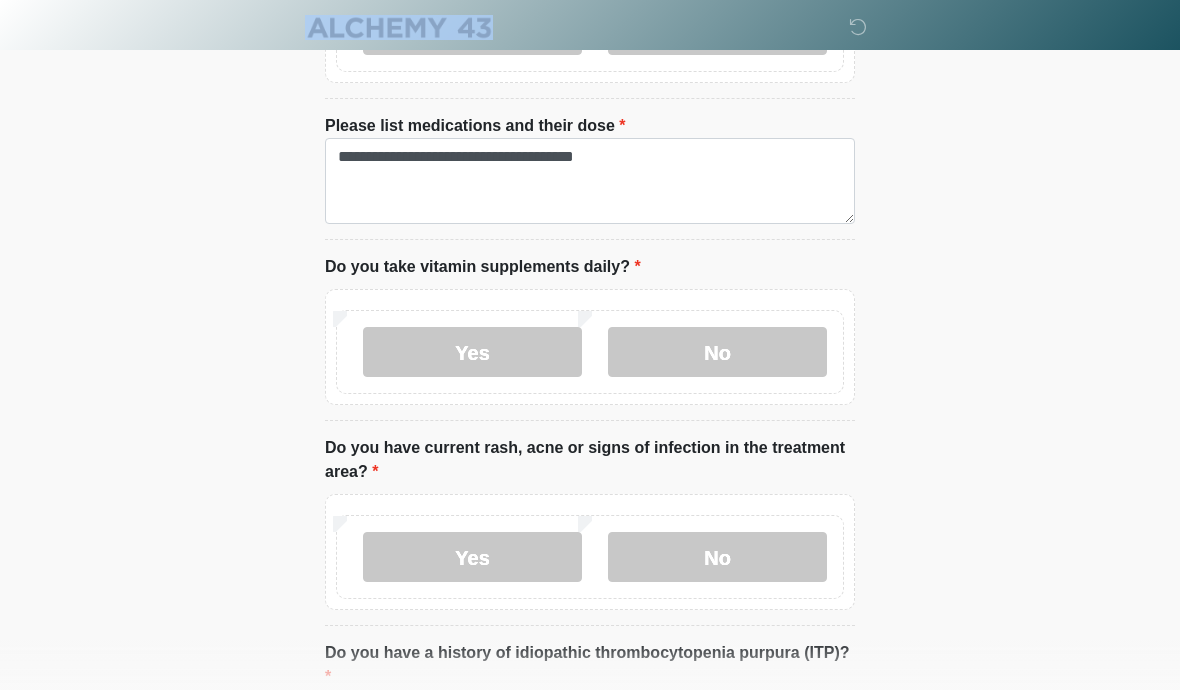 scroll, scrollTop: 1557, scrollLeft: 0, axis: vertical 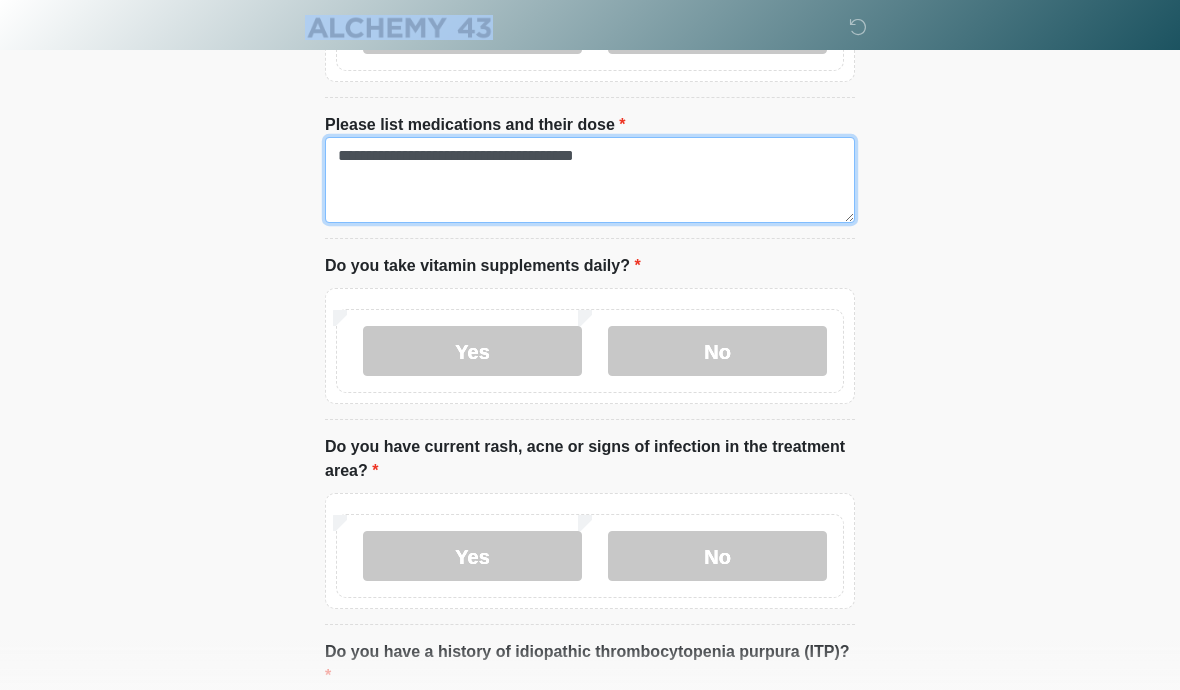 click on "**********" at bounding box center [590, 180] 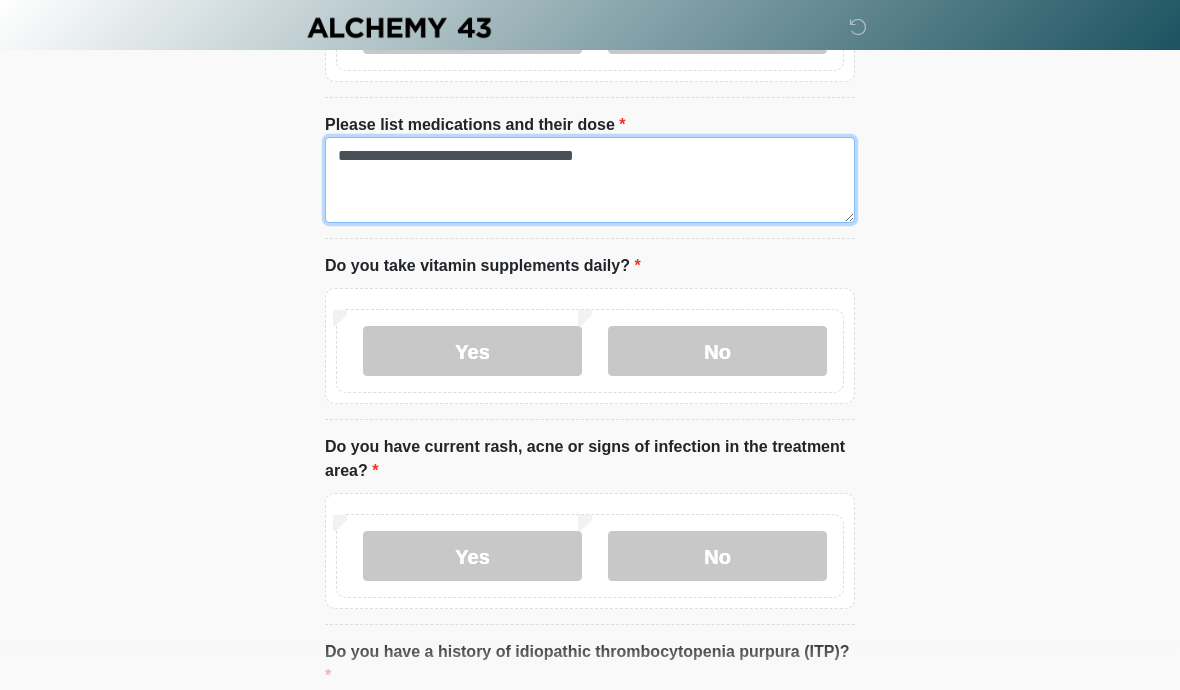 scroll, scrollTop: 1556, scrollLeft: 0, axis: vertical 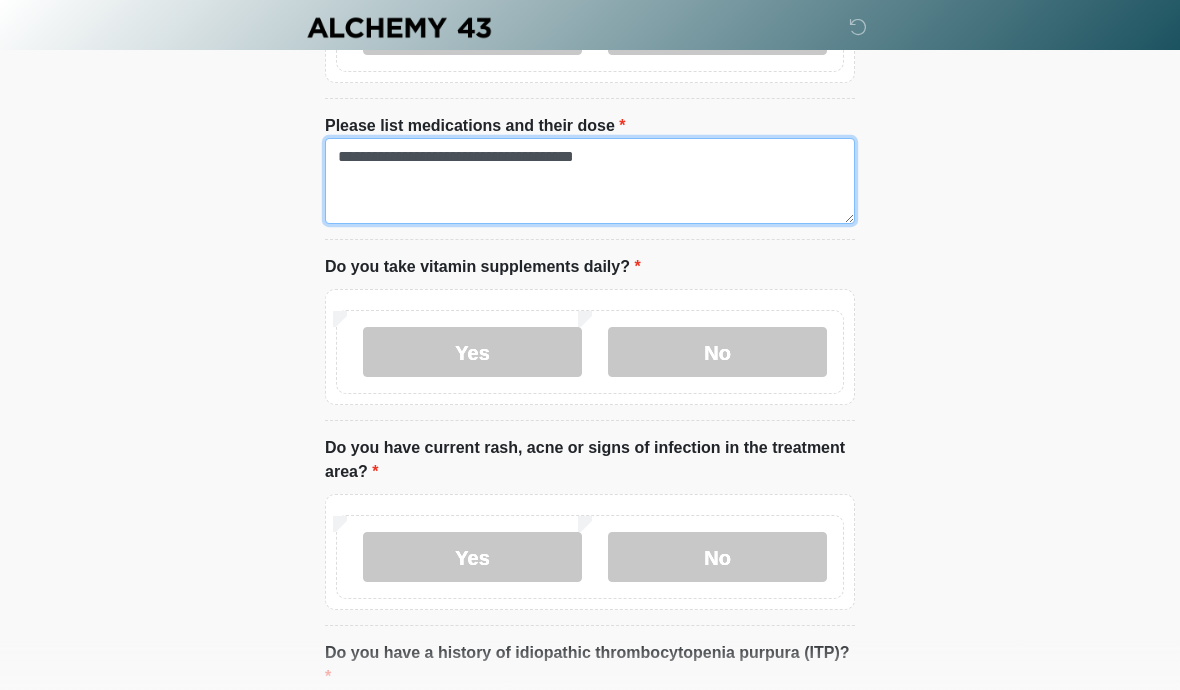 click on "**********" at bounding box center (590, 181) 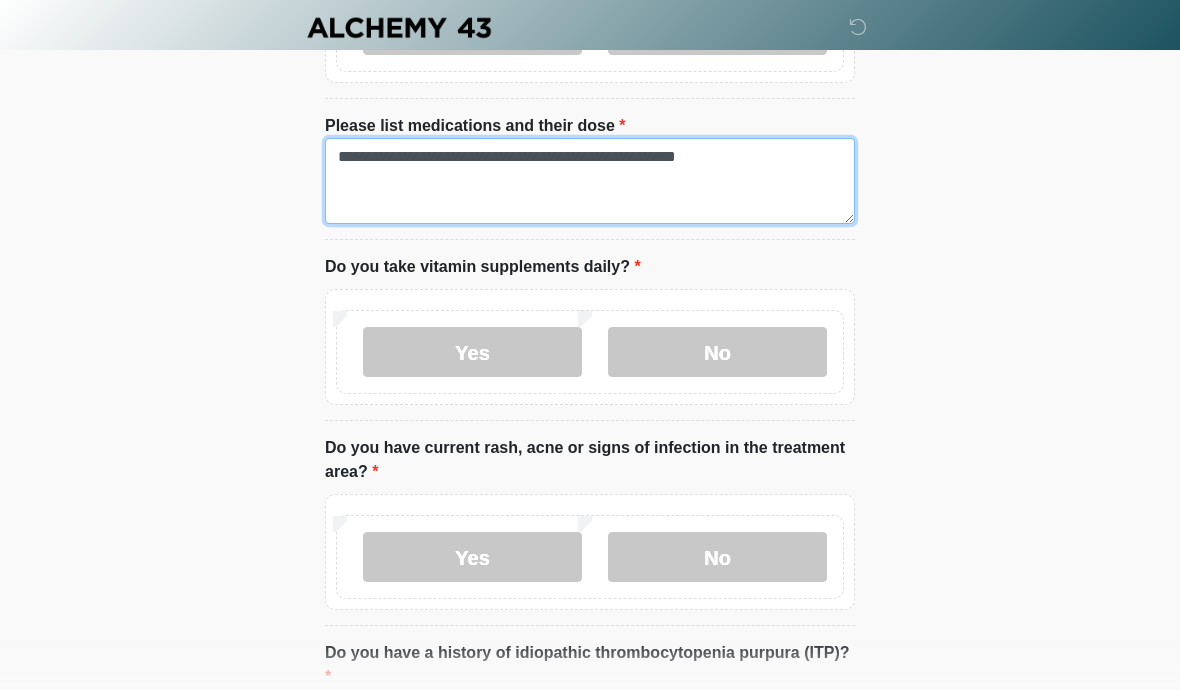 click on "**********" at bounding box center (590, 181) 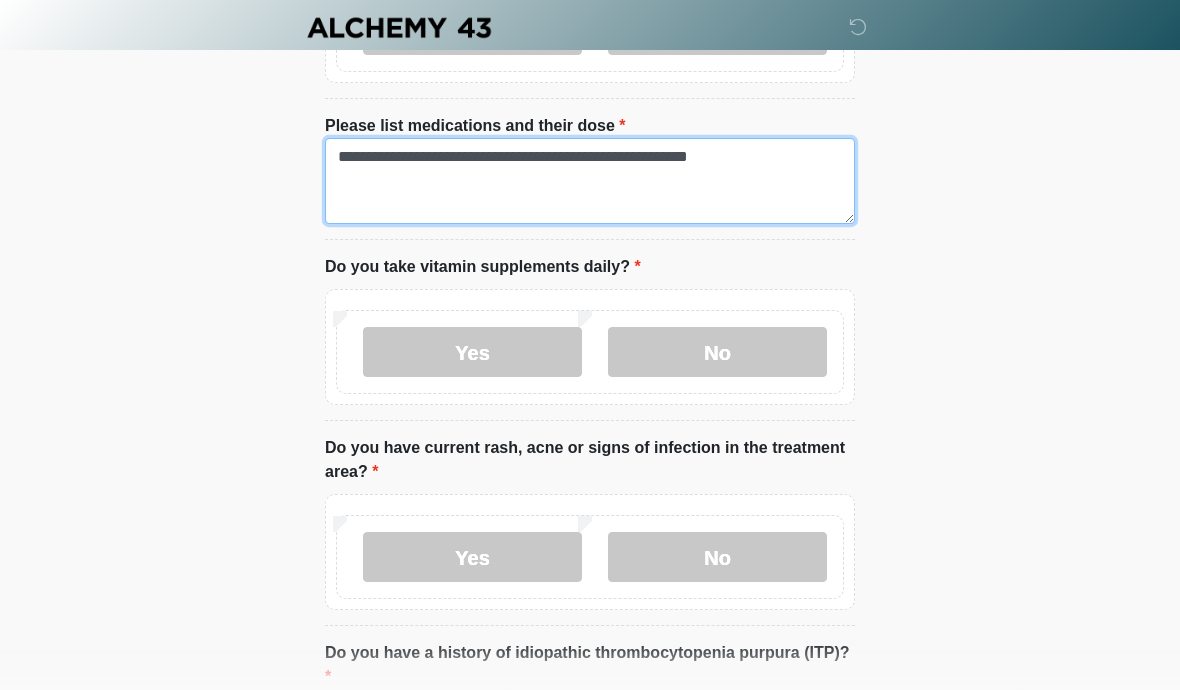click on "**********" at bounding box center [590, 181] 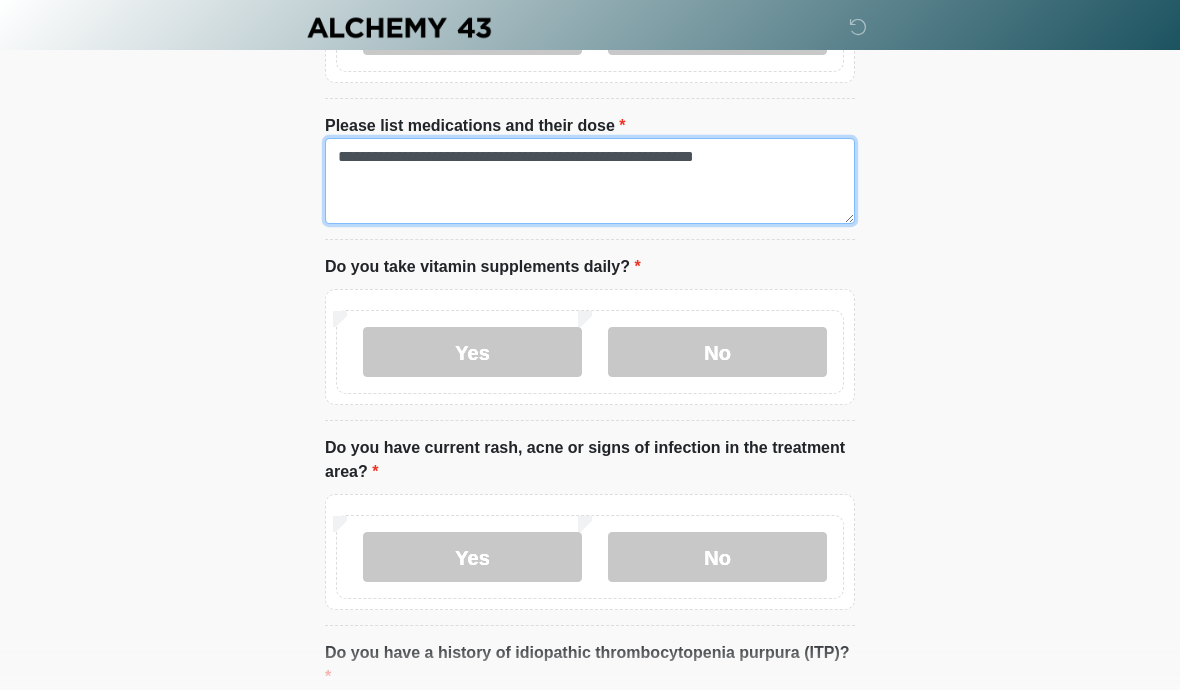 click on "**********" at bounding box center [590, 181] 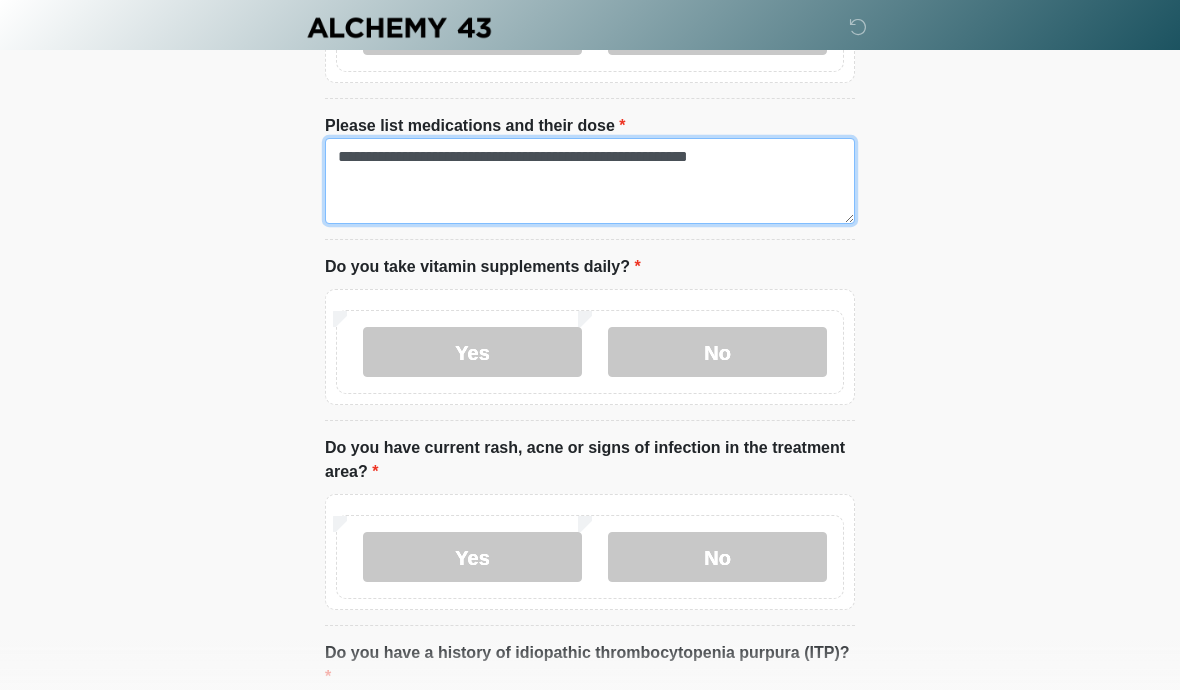 click on "**********" at bounding box center [590, 181] 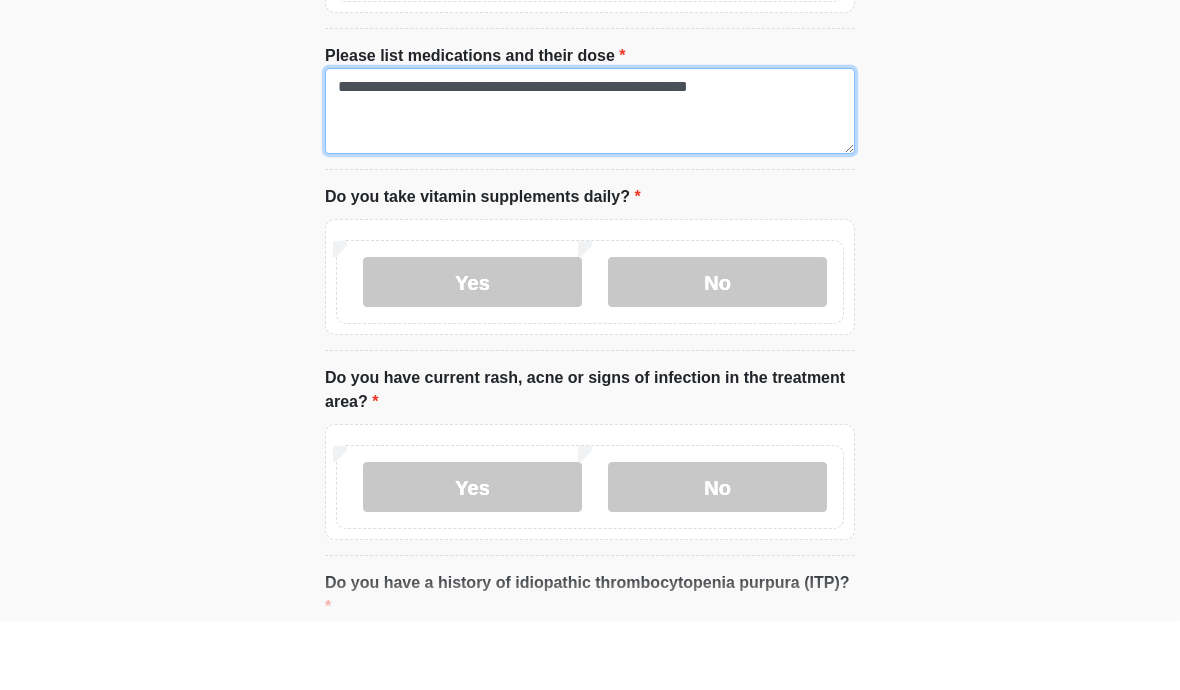 type on "**********" 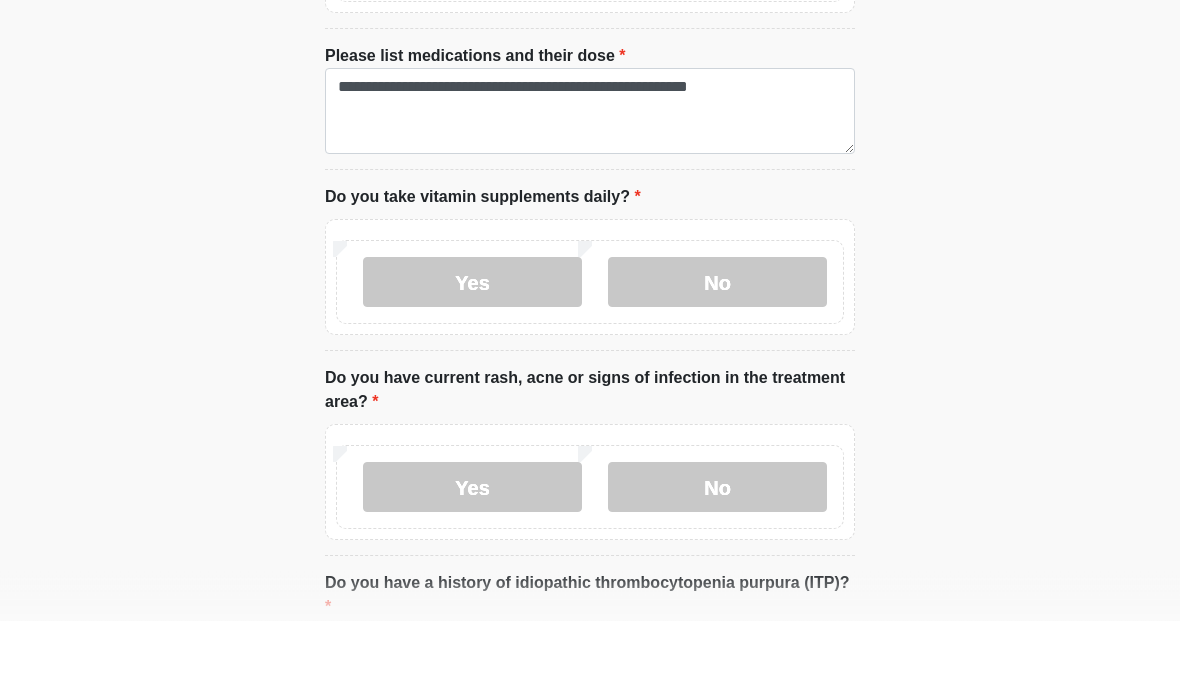 click on "Yes" at bounding box center [472, 352] 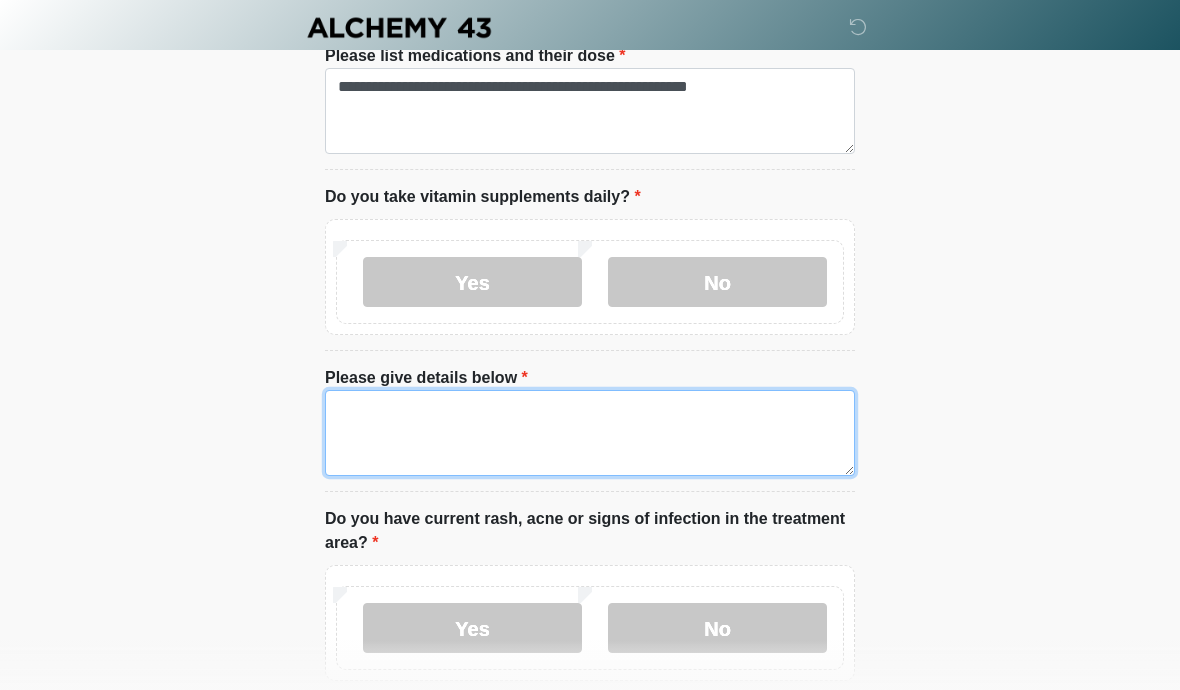 click on "Please give details below" at bounding box center [590, 433] 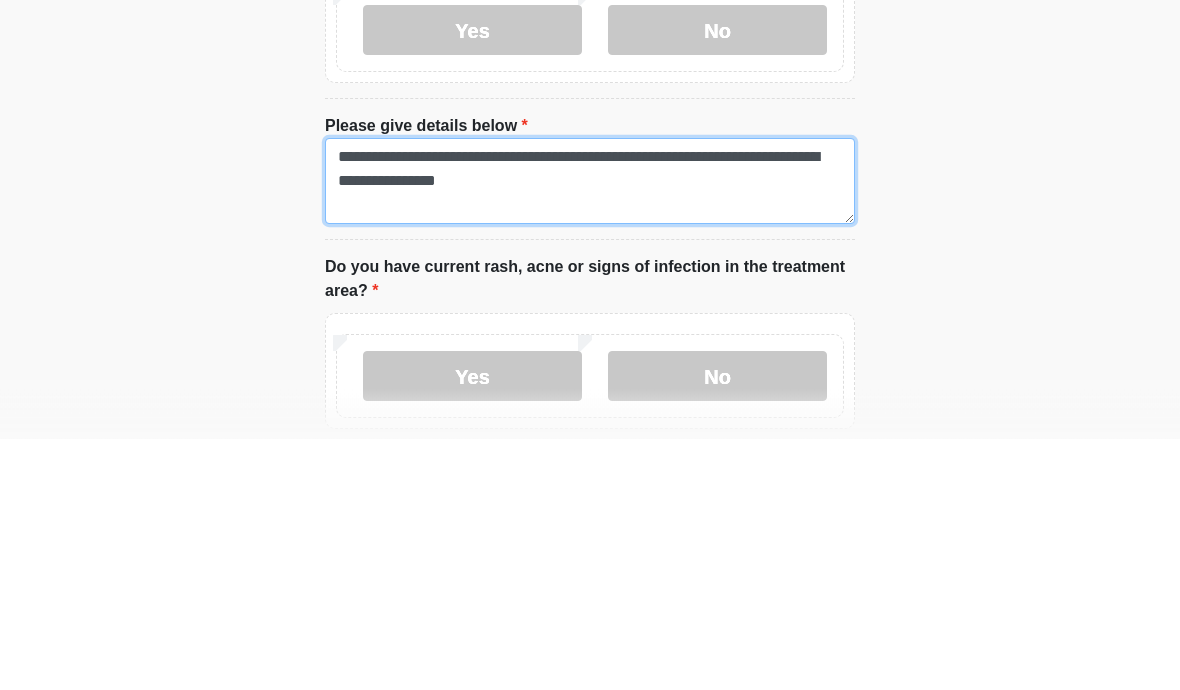 type on "**********" 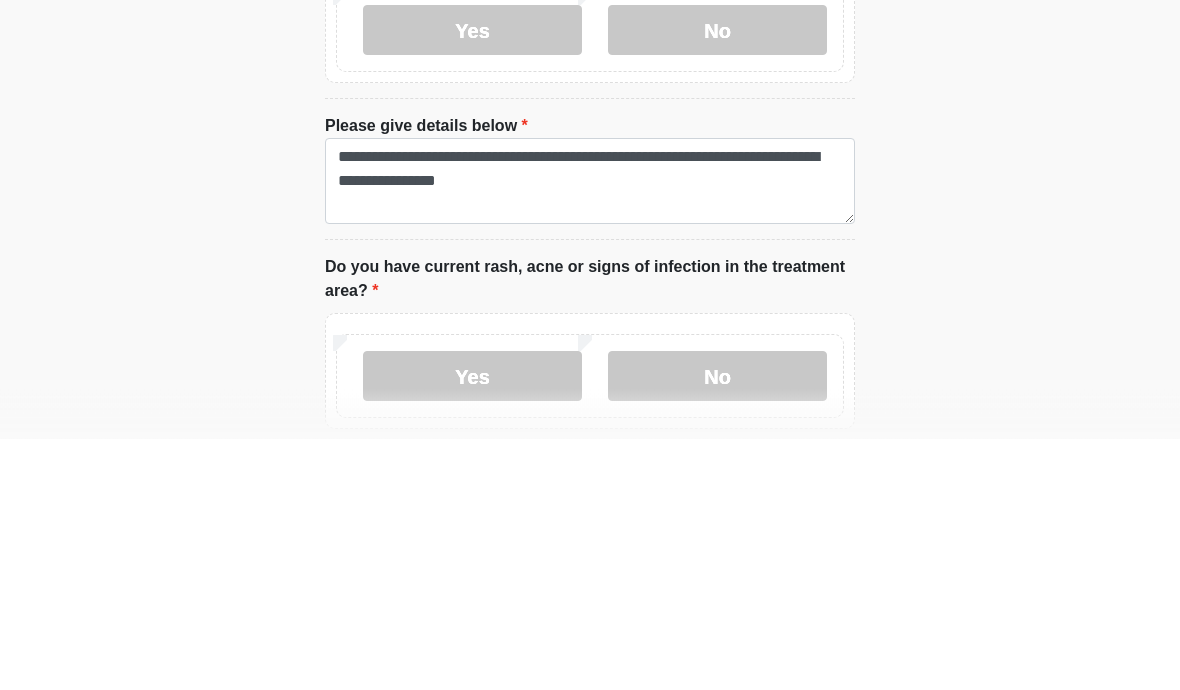 click on "‎ ‎ ‎ ‎
Medical History Questions
Please answer all questions with honesty and accuracy.
Please connect to Wi-Fi now   Provide us with your contact info  Answer some questions about your medical history  Complete a video call with one of our providers
This is the beginning of your virtual Good Faith Exam.  This step is necessary to provide official medical clearance and documentation for your upcoming treatment(s).   To begin, press the continue button below and answer all questions with honesty.
Continue
Connection Disclaimer
Please be sure your device is connected to a Wi-Fi Network for quicker service.
Continue" at bounding box center (590, -1281) 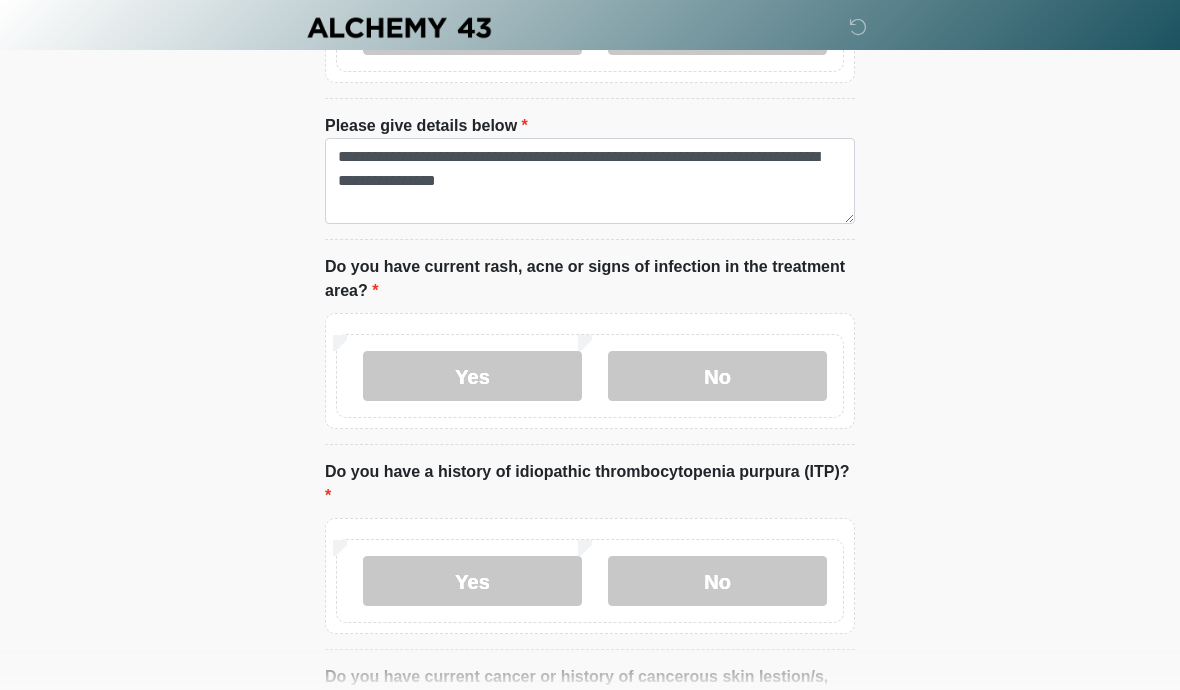 click on "No" at bounding box center (717, 376) 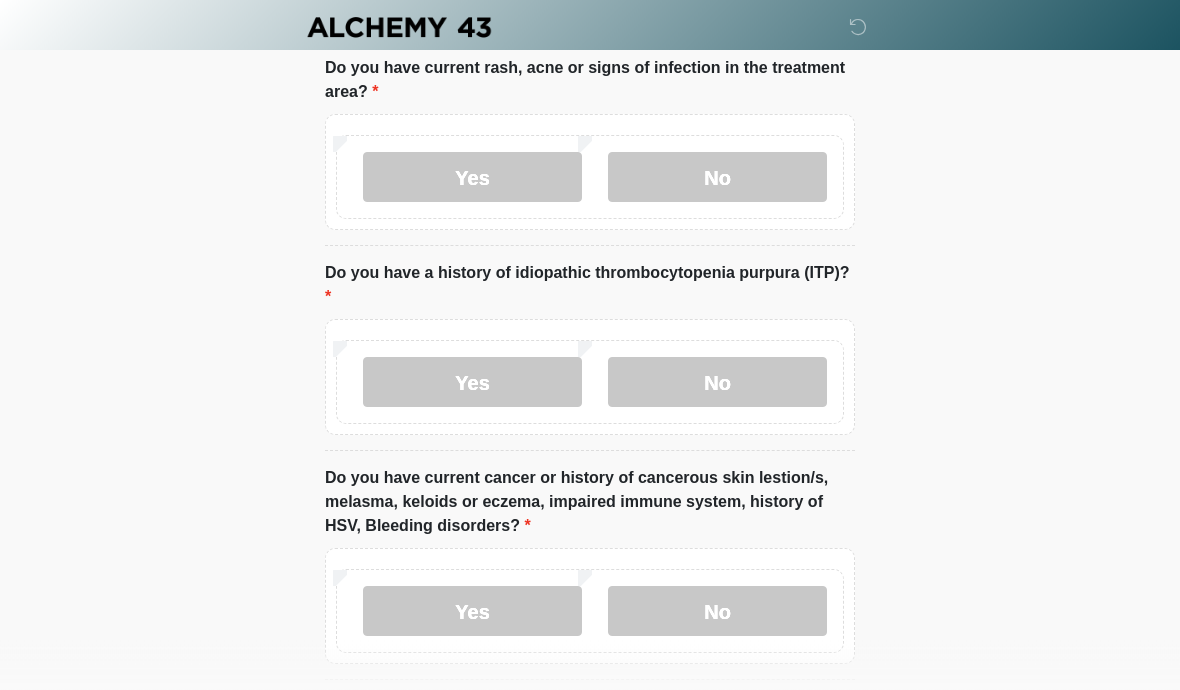 scroll, scrollTop: 2087, scrollLeft: 0, axis: vertical 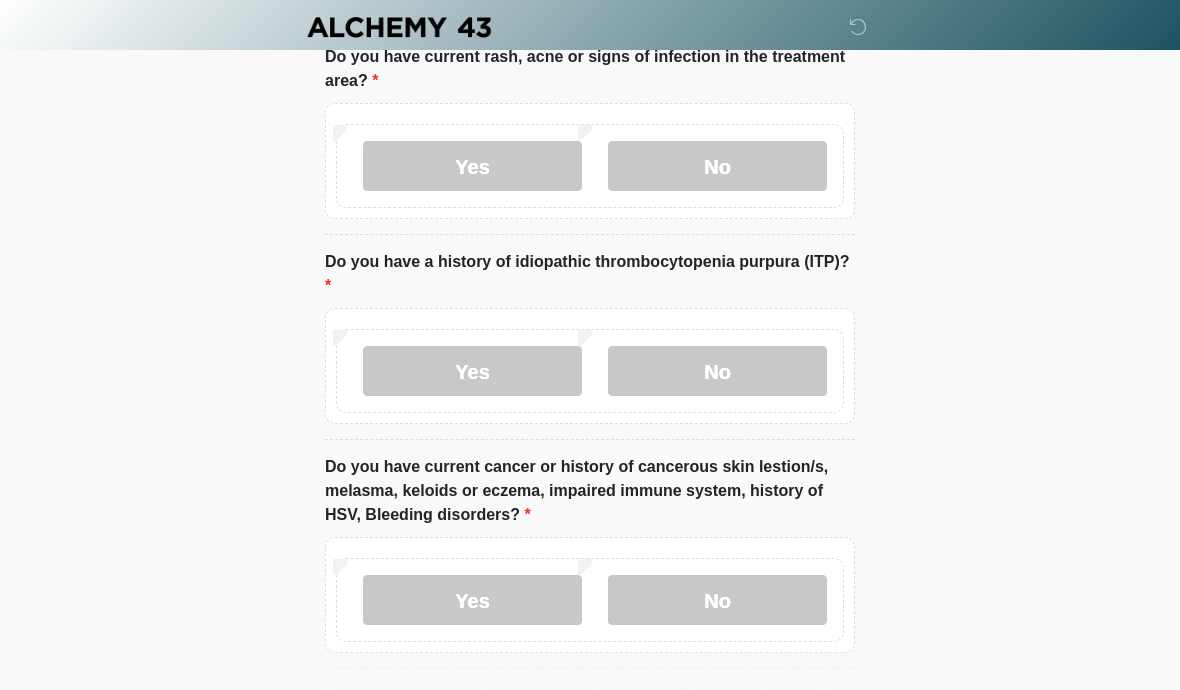 click on "No" at bounding box center [717, 601] 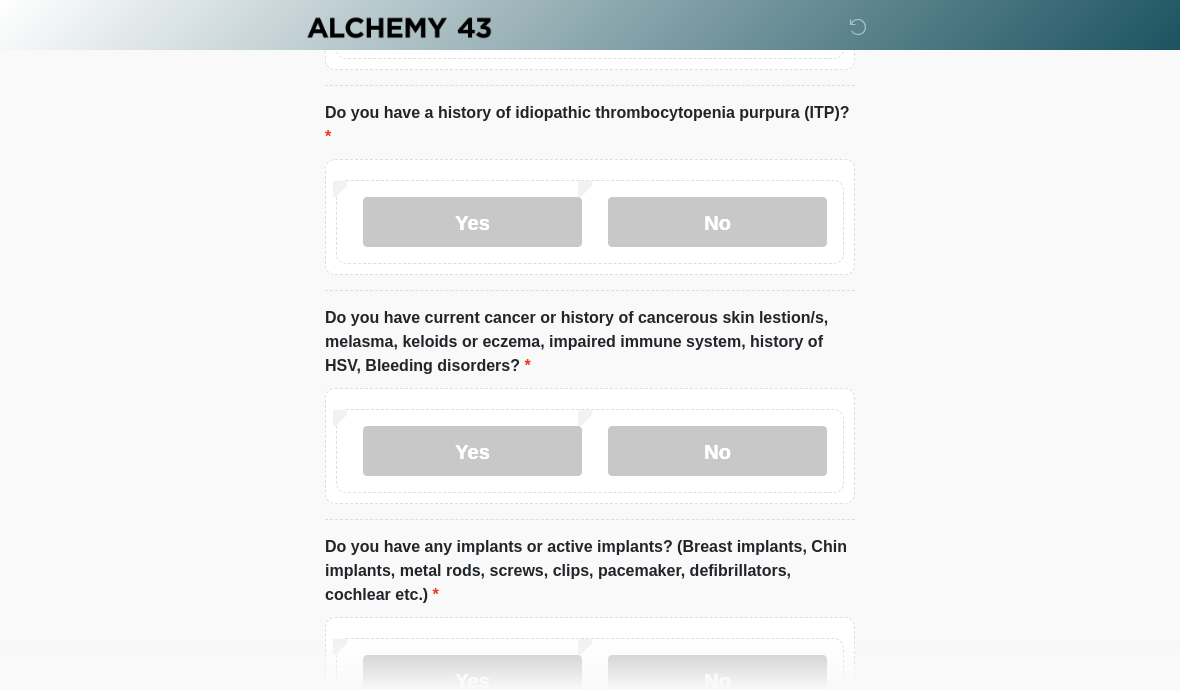 scroll, scrollTop: 2318, scrollLeft: 0, axis: vertical 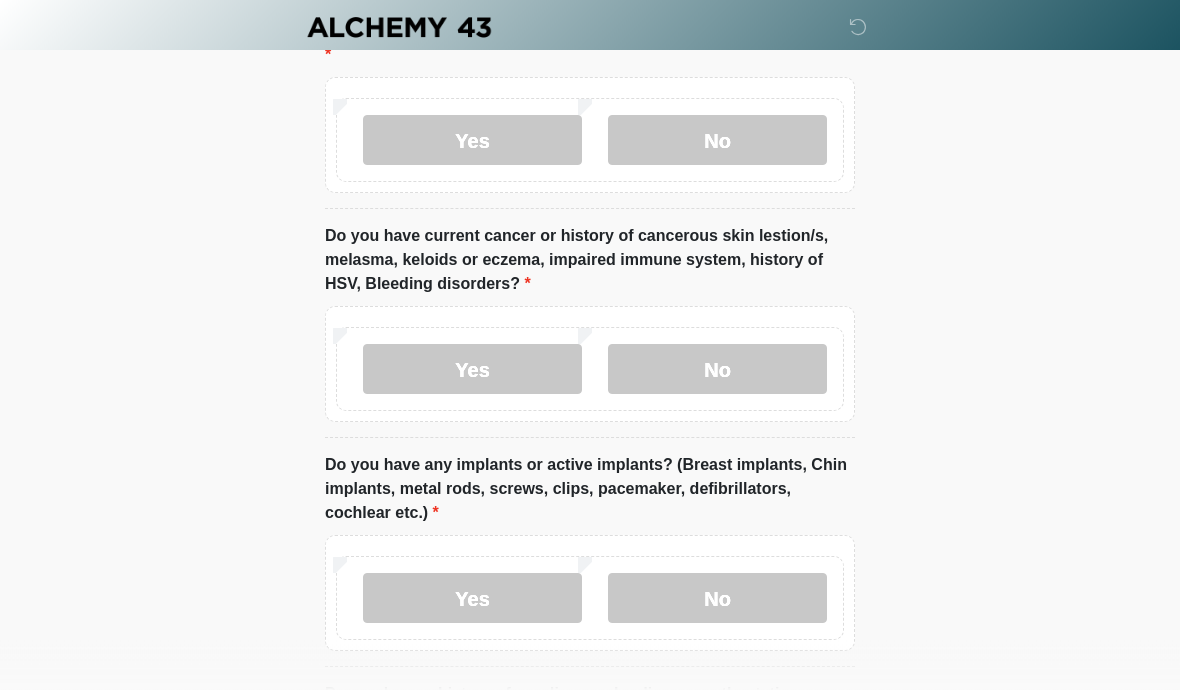 click on "No" at bounding box center [717, 599] 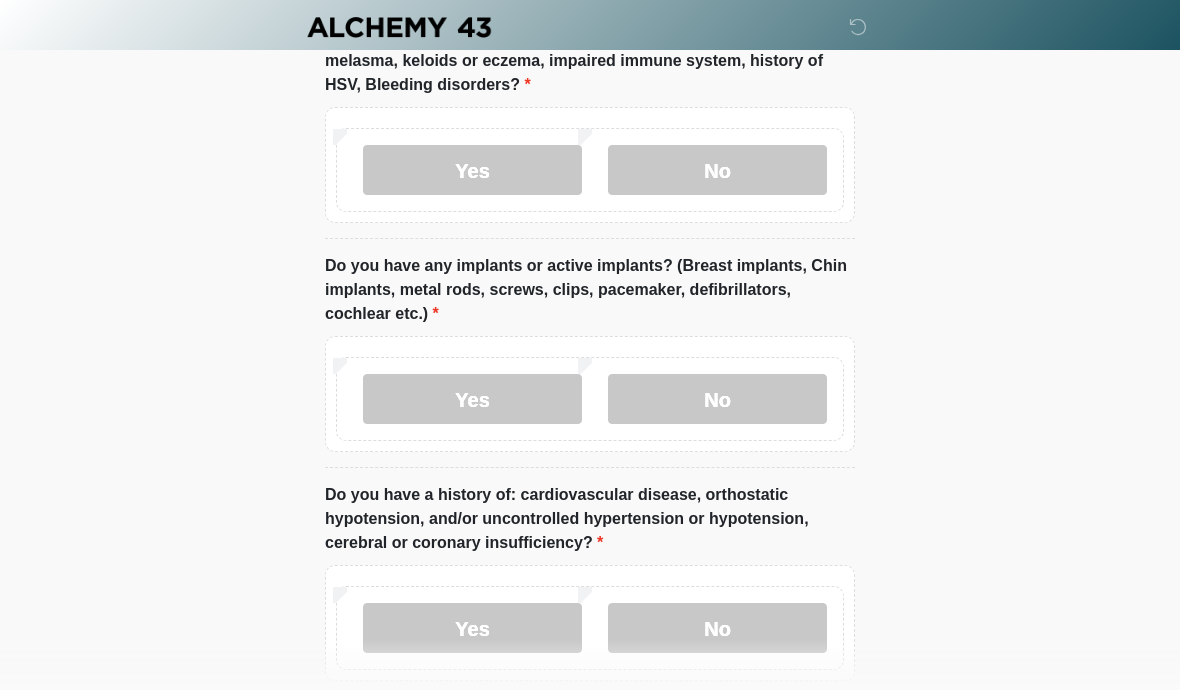 scroll, scrollTop: 2532, scrollLeft: 0, axis: vertical 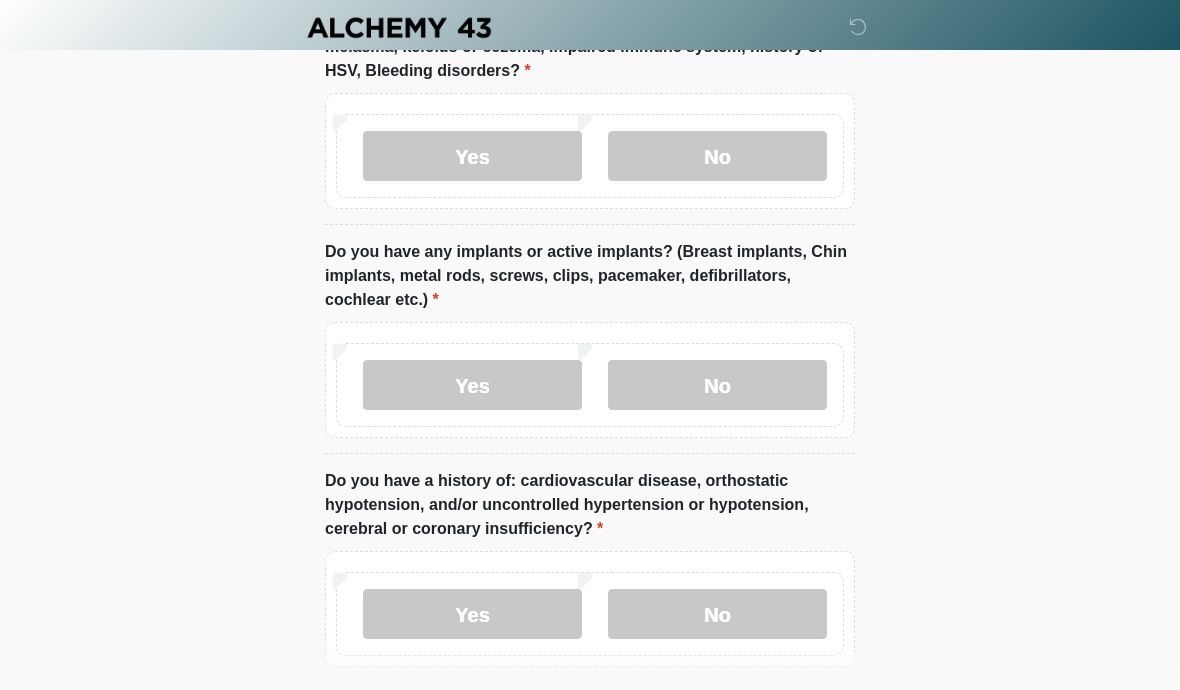 click on "No" at bounding box center (717, 614) 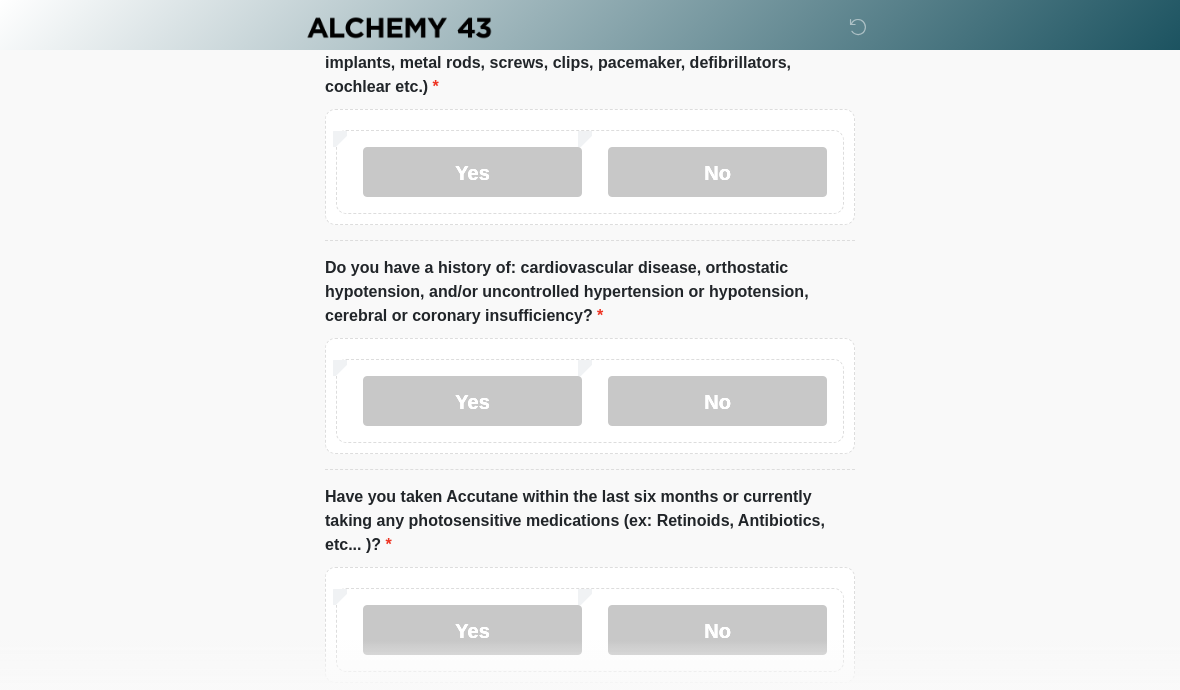 scroll, scrollTop: 2798, scrollLeft: 0, axis: vertical 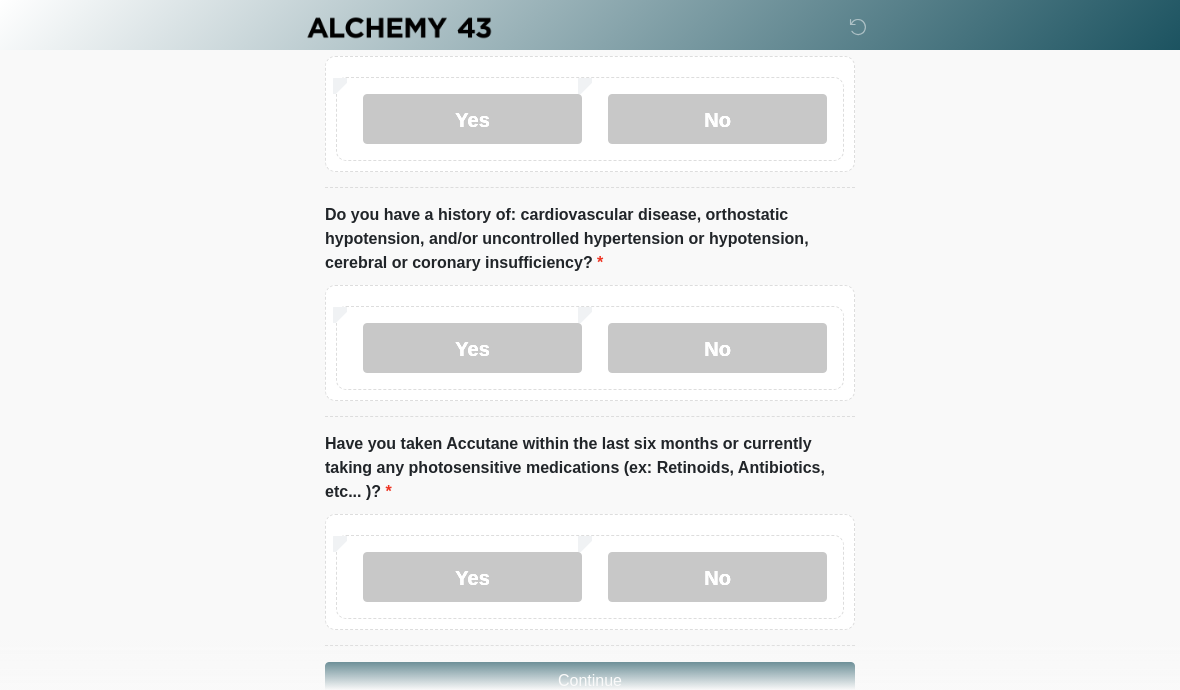 click on "No" at bounding box center [717, 577] 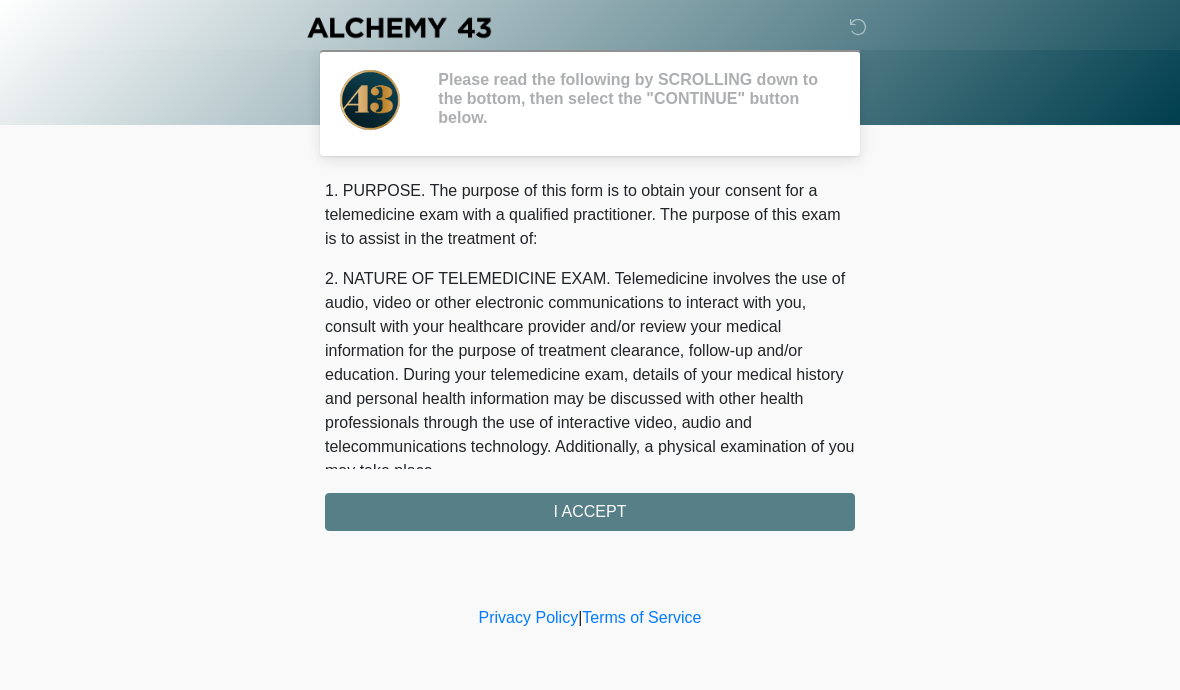 scroll, scrollTop: 0, scrollLeft: 0, axis: both 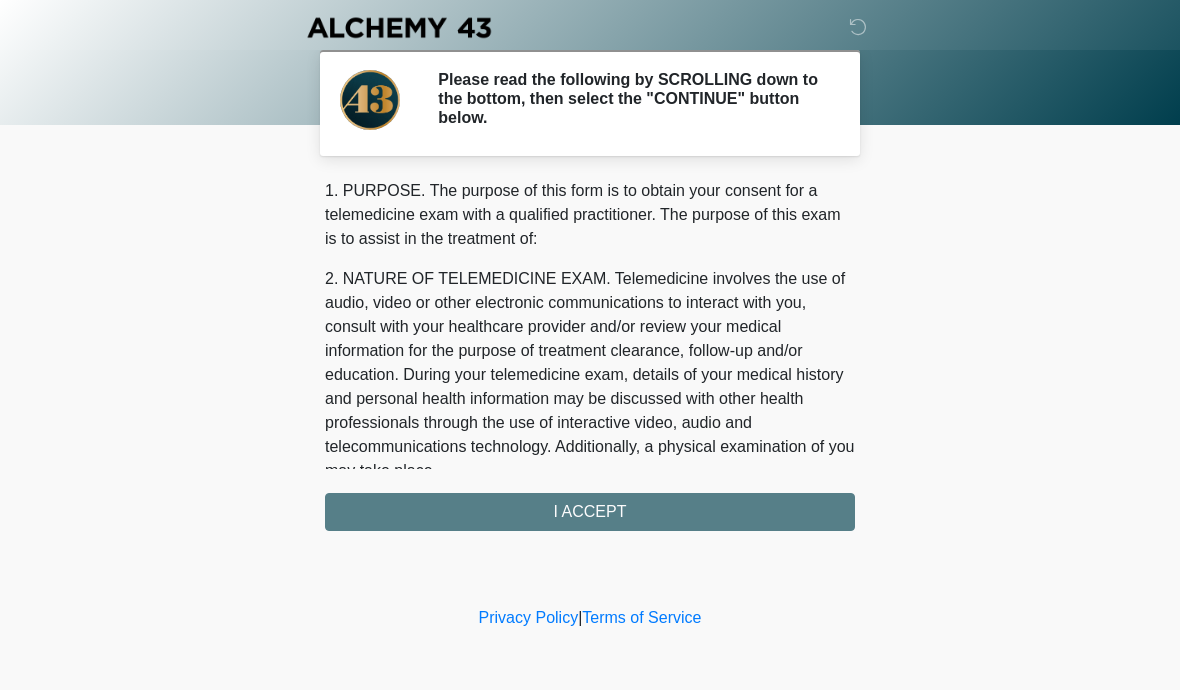 click on "1. PURPOSE. The purpose of this form is to obtain your consent for a telemedicine exam with a qualified practitioner. The purpose of this exam is to assist in the treatment of:  2. NATURE OF TELEMEDICINE EXAM. Telemedicine involves the use of audio, video or other electronic communications to interact with you, consult with your healthcare provider and/or review your medical information for the purpose of treatment clearance, follow-up and/or education. During your telemedicine exam, details of your medical history and personal health information may be discussed with other health professionals through the use of interactive video, audio and telecommunications technology. Additionally, a physical examination of you may take place. 4. HEALTHCARE INSTITUTION. Alchemy 43 has medical and non-medical technical personnel who may participate in the telemedicine exam to aid in the audio/video link with the qualified practitioner.
I ACCEPT" at bounding box center (590, 355) 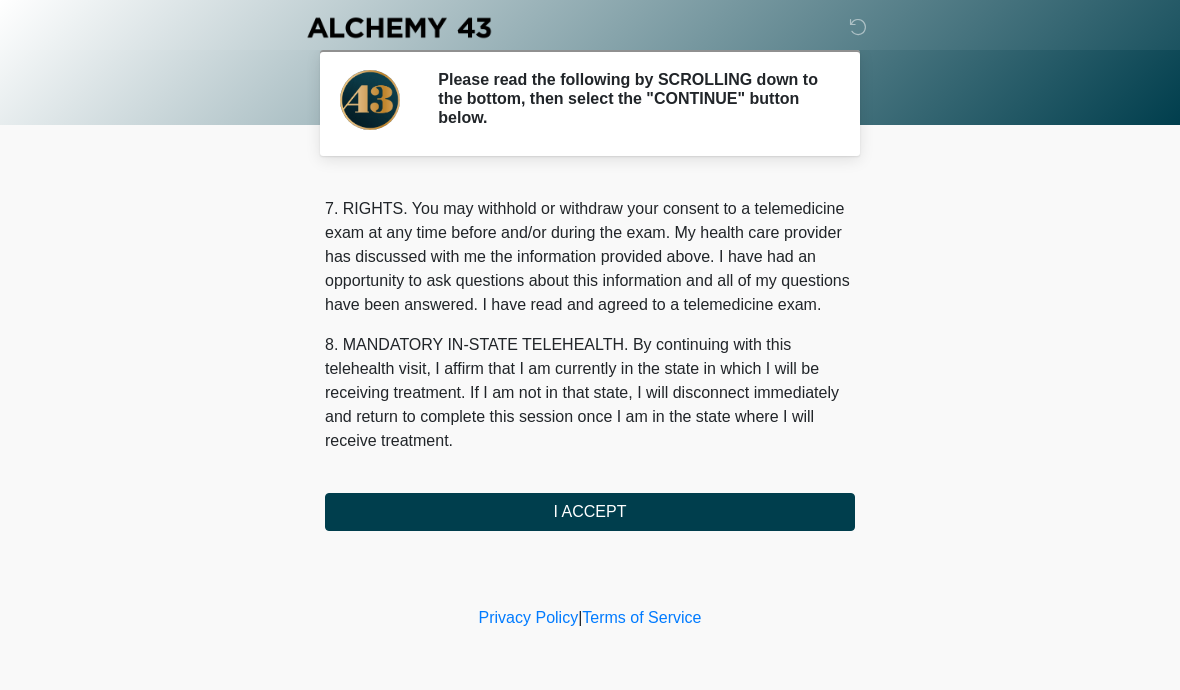 click on "I ACCEPT" at bounding box center [590, 512] 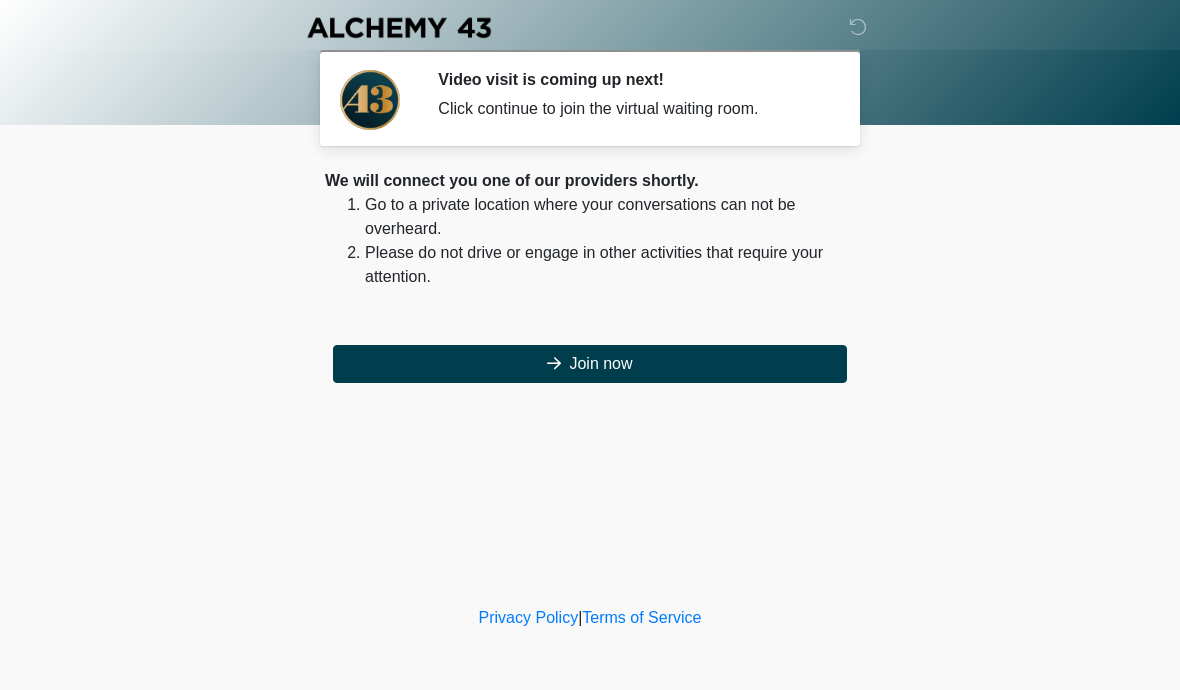 click on "Join now" at bounding box center [590, 364] 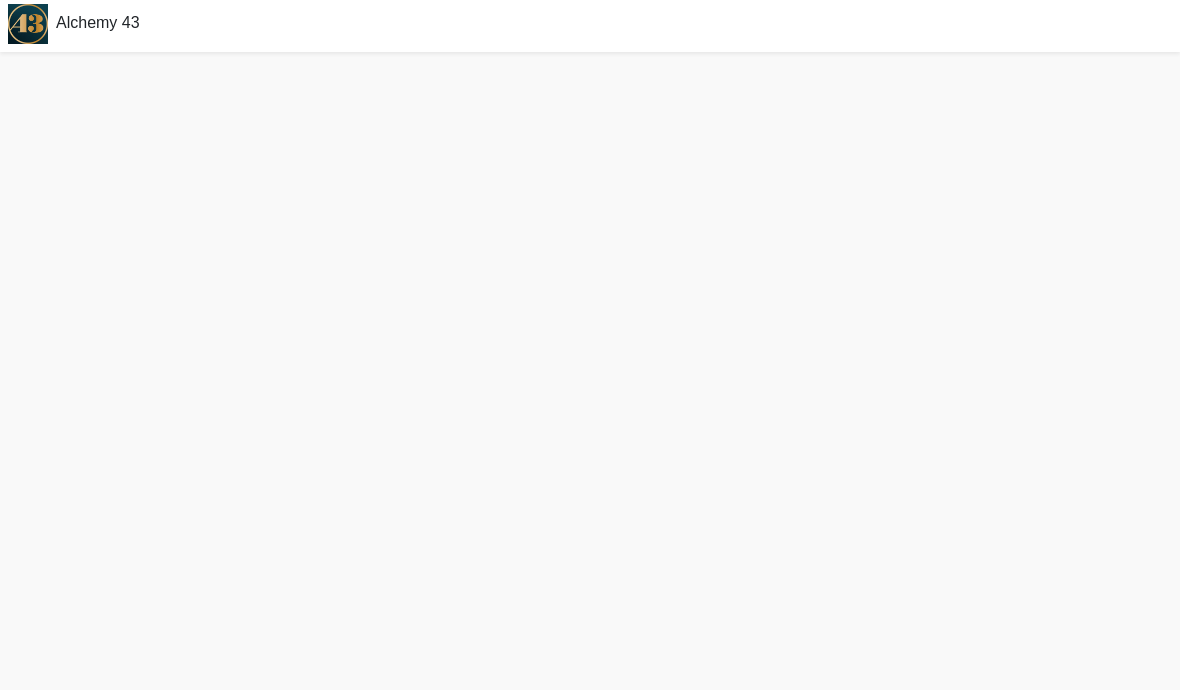 scroll, scrollTop: 4, scrollLeft: 0, axis: vertical 